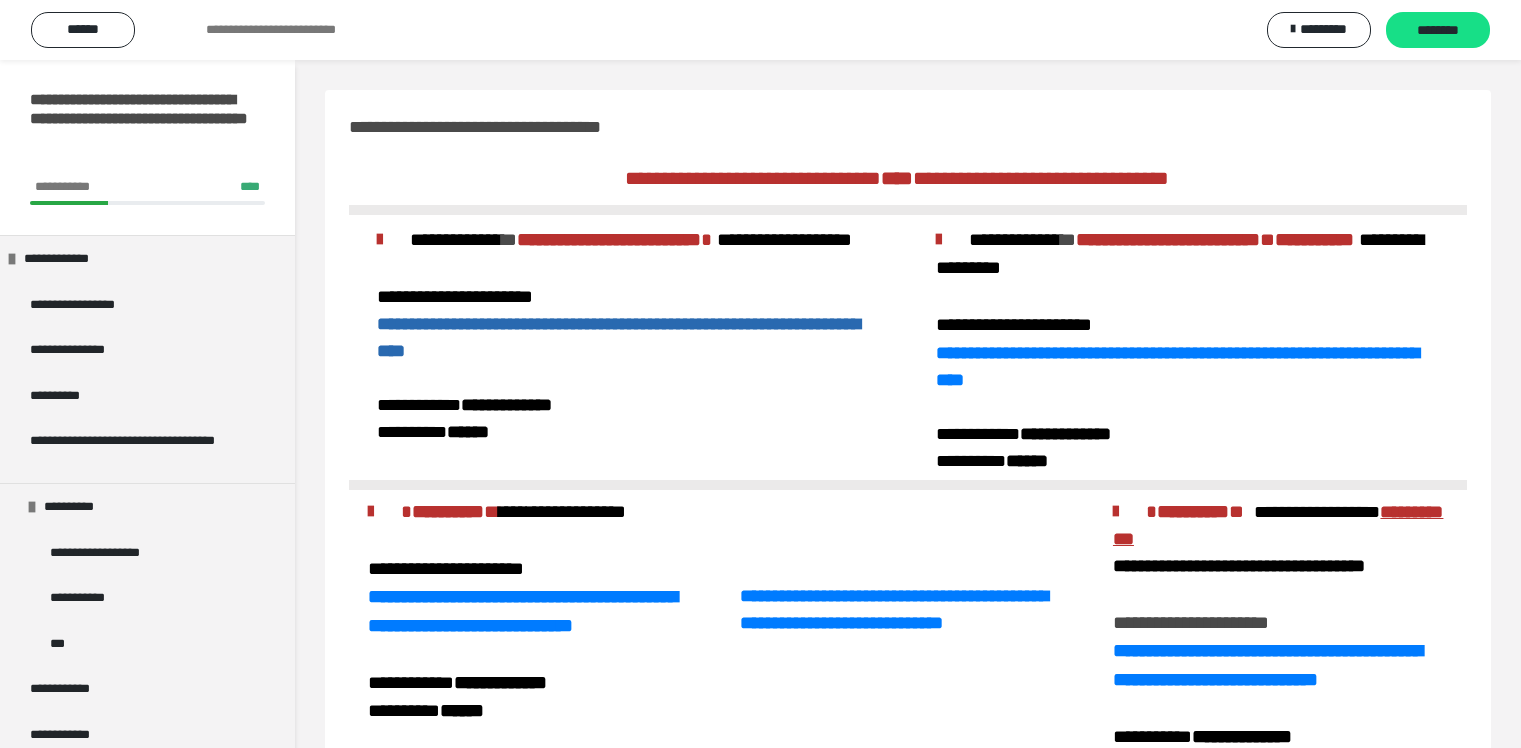 scroll, scrollTop: 0, scrollLeft: 0, axis: both 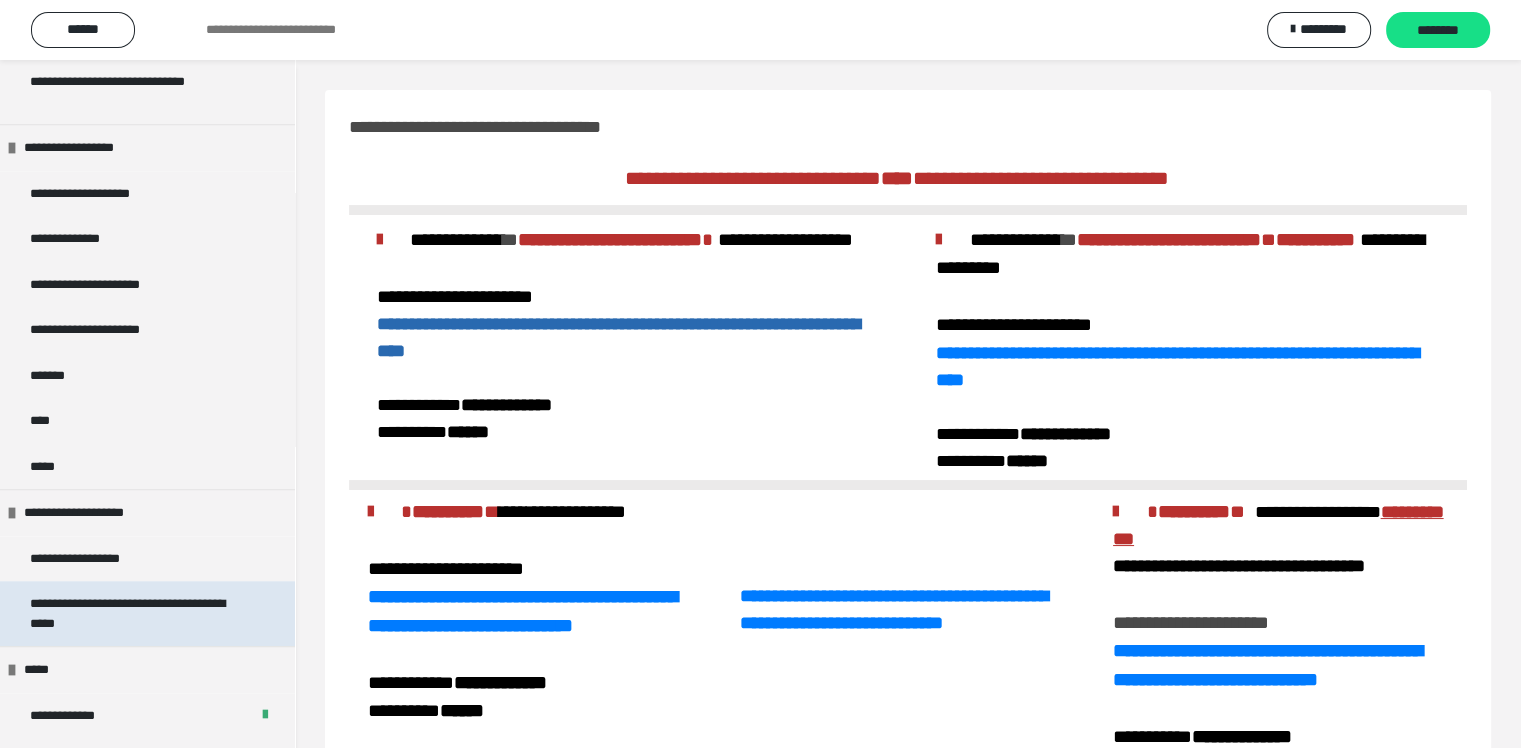 click on "**********" at bounding box center [132, 613] 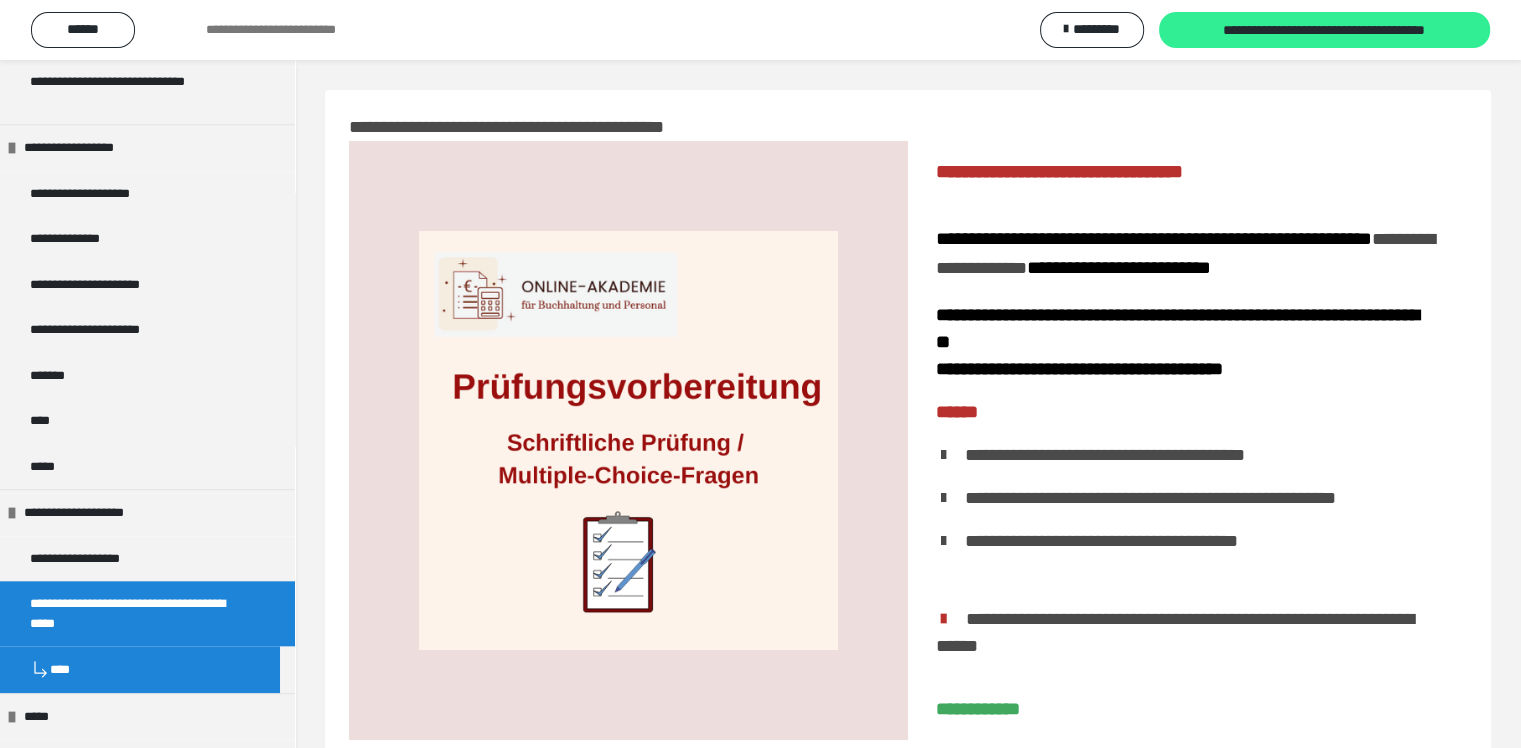 click on "**********" at bounding box center (1325, 31) 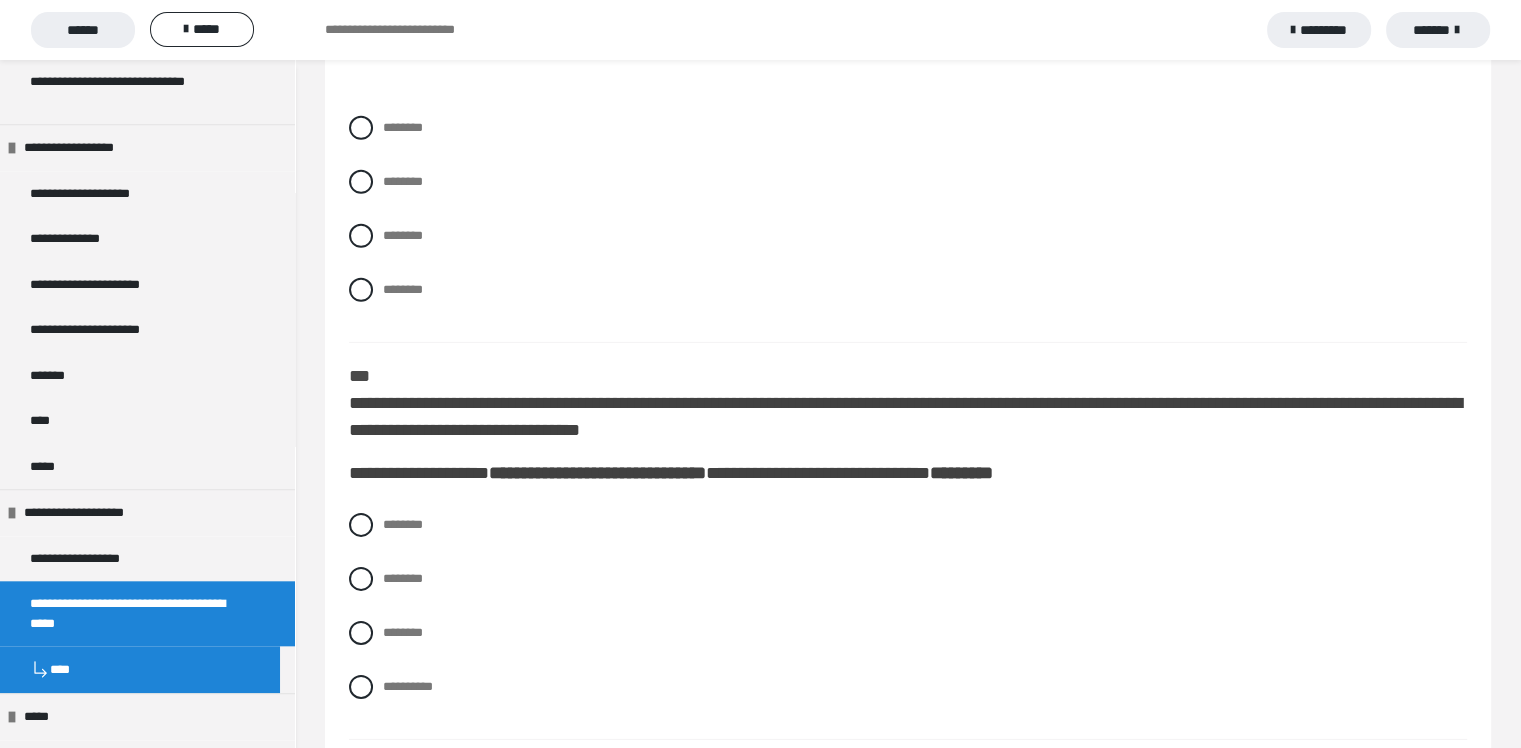 scroll, scrollTop: 6668, scrollLeft: 0, axis: vertical 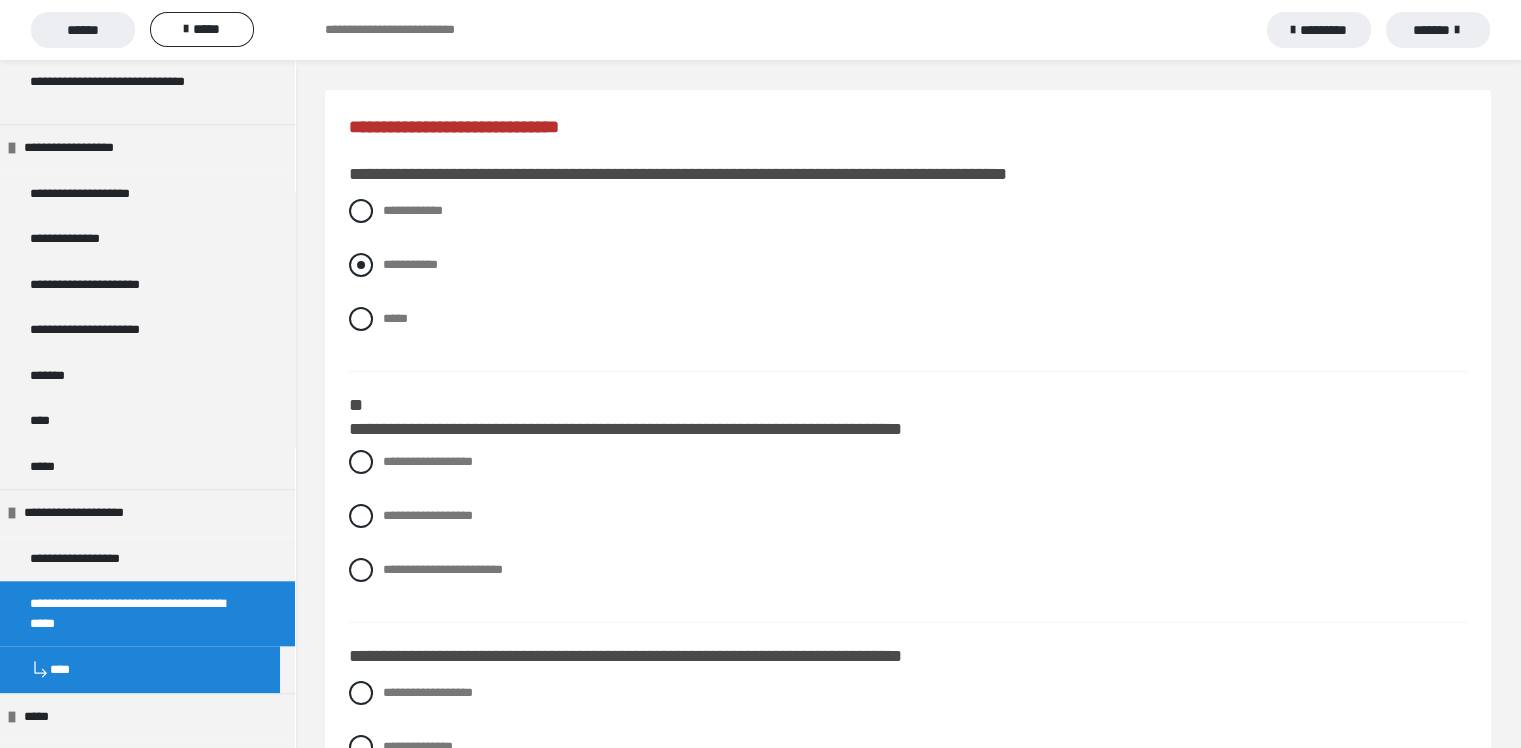 click on "**********" at bounding box center [410, 264] 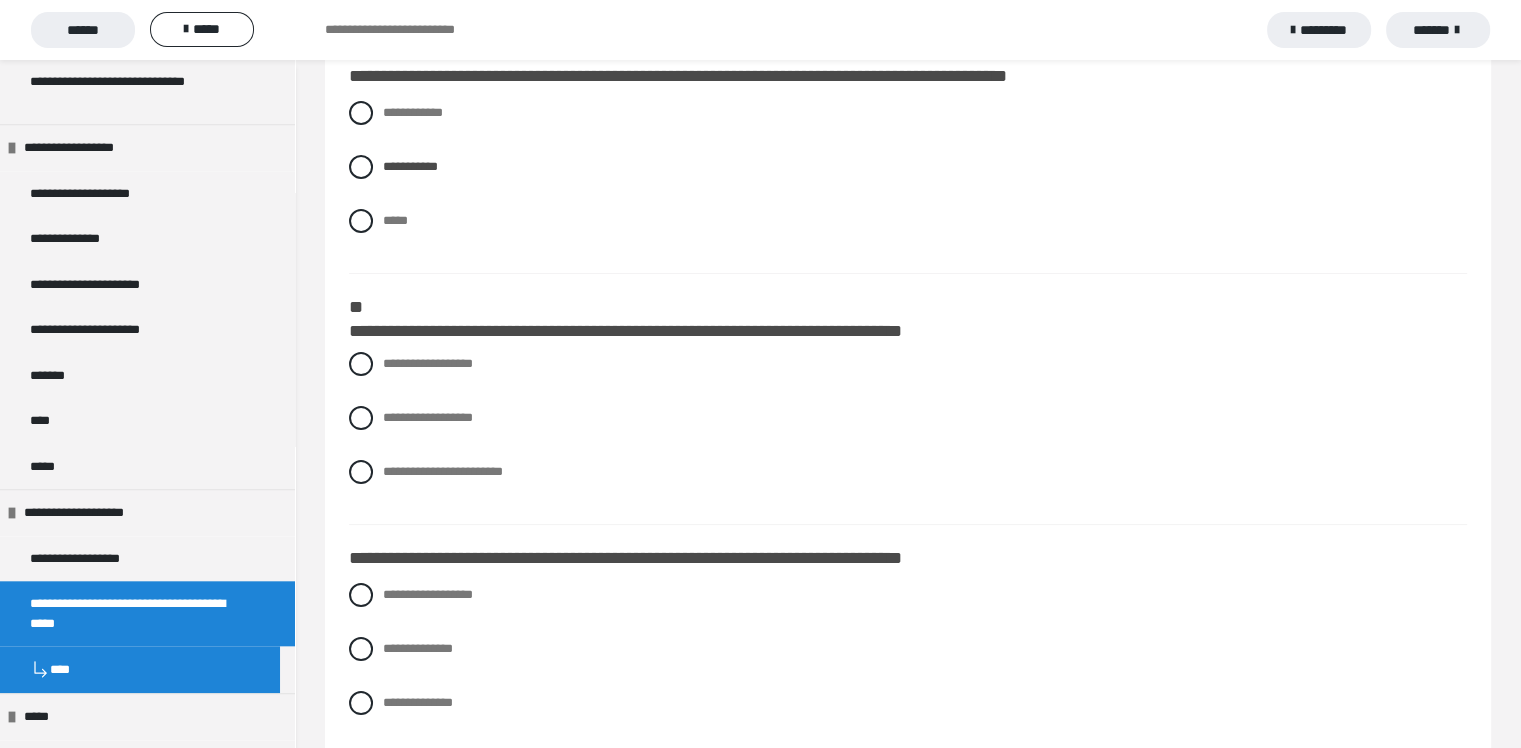 scroll, scrollTop: 100, scrollLeft: 0, axis: vertical 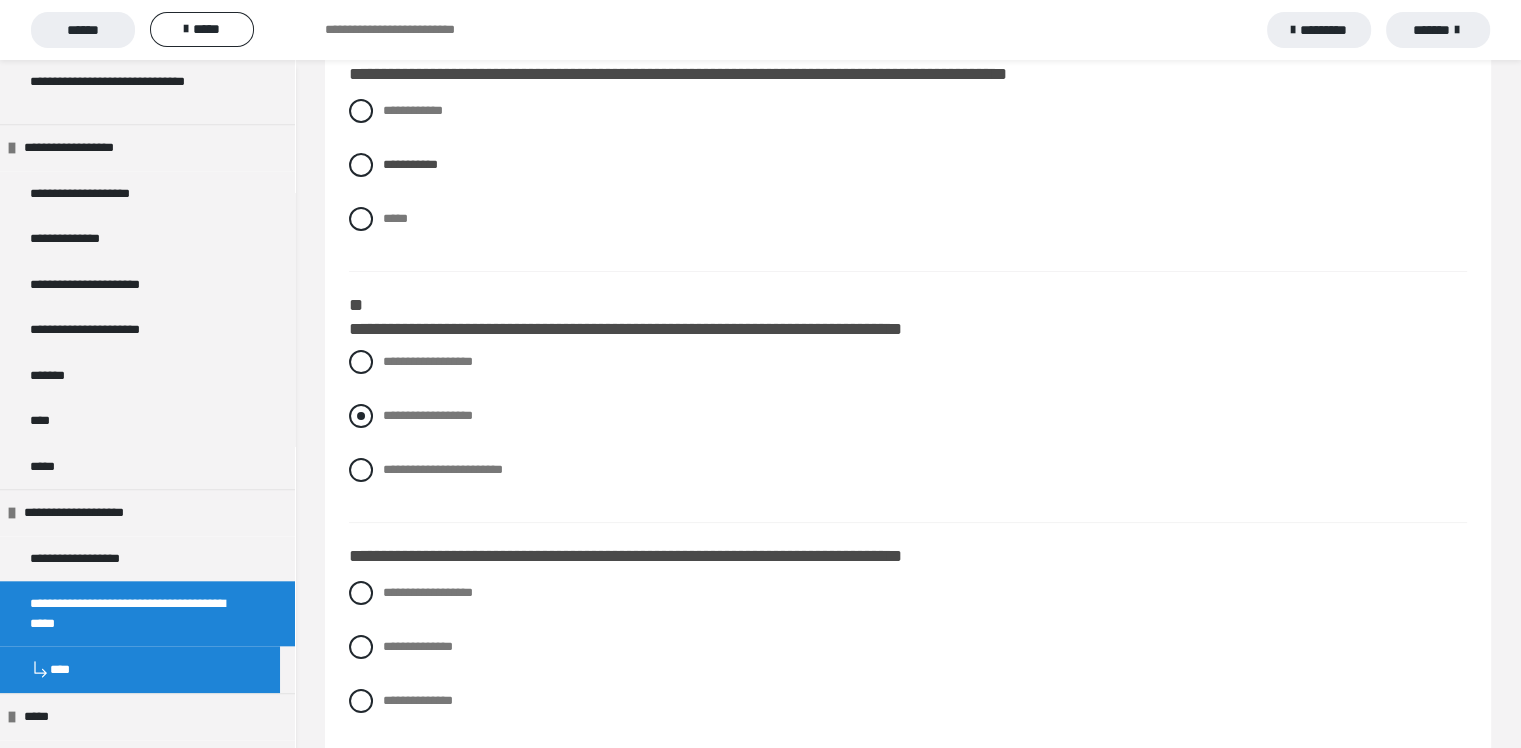 click on "**********" at bounding box center [428, 415] 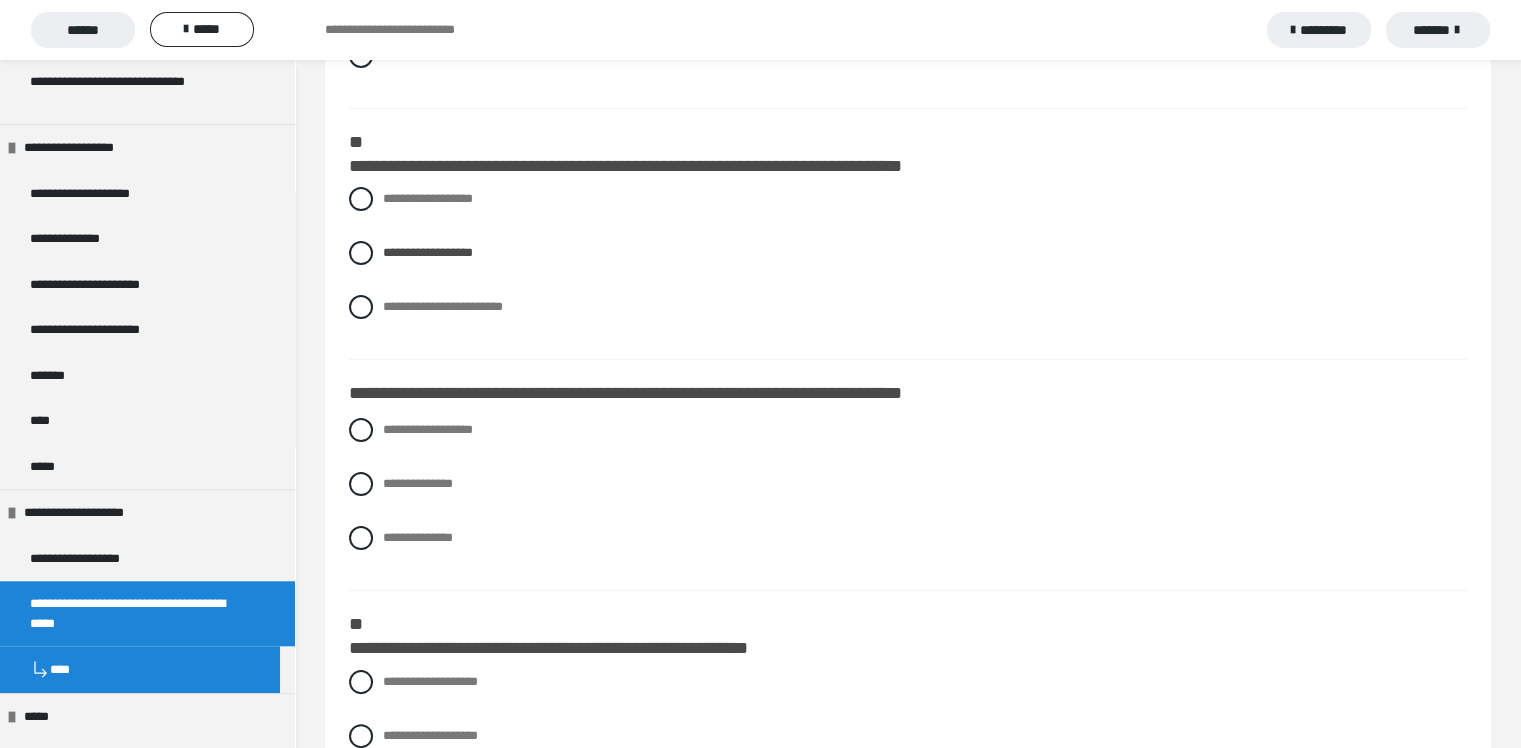 scroll, scrollTop: 300, scrollLeft: 0, axis: vertical 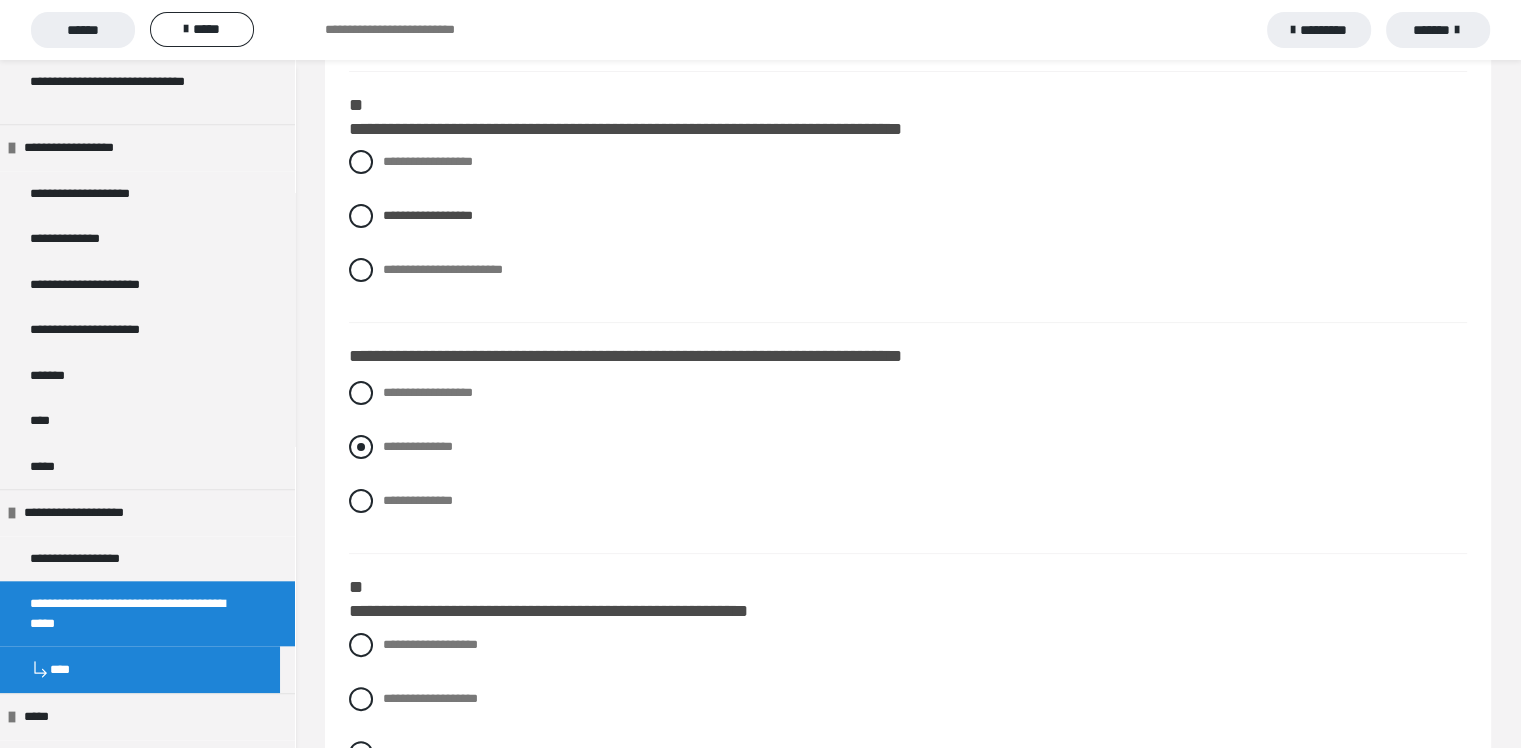 click on "**********" at bounding box center (418, 446) 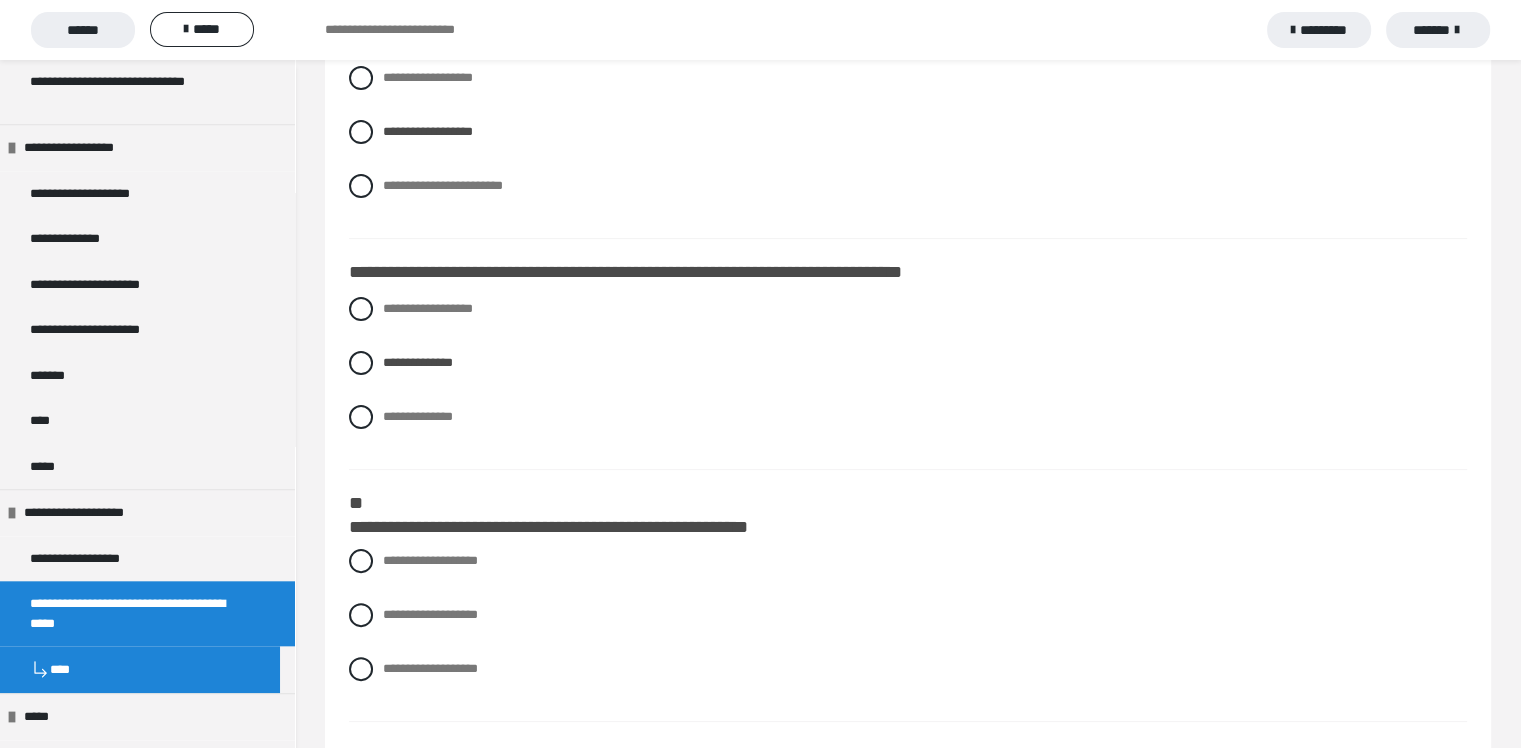 scroll, scrollTop: 600, scrollLeft: 0, axis: vertical 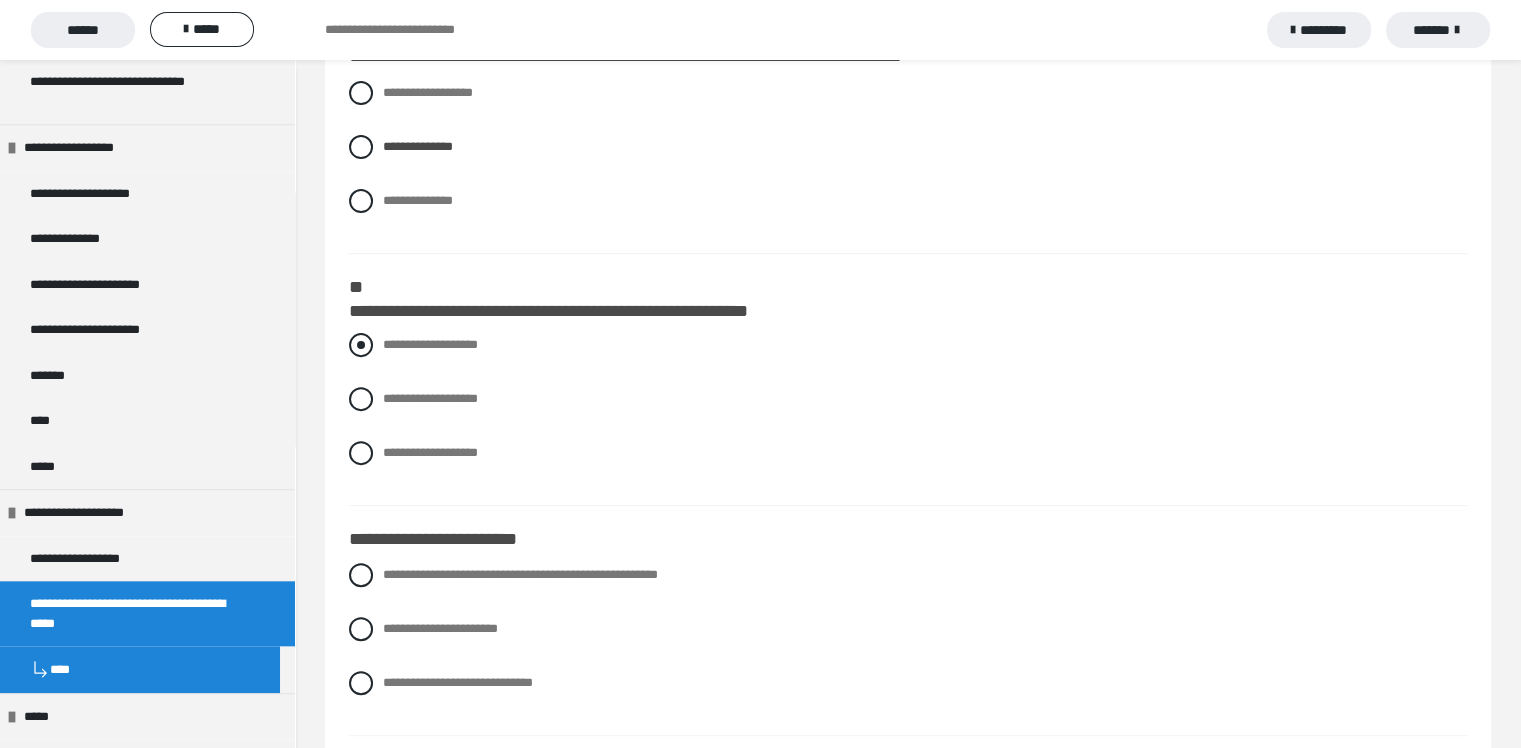 click on "**********" at bounding box center [430, 344] 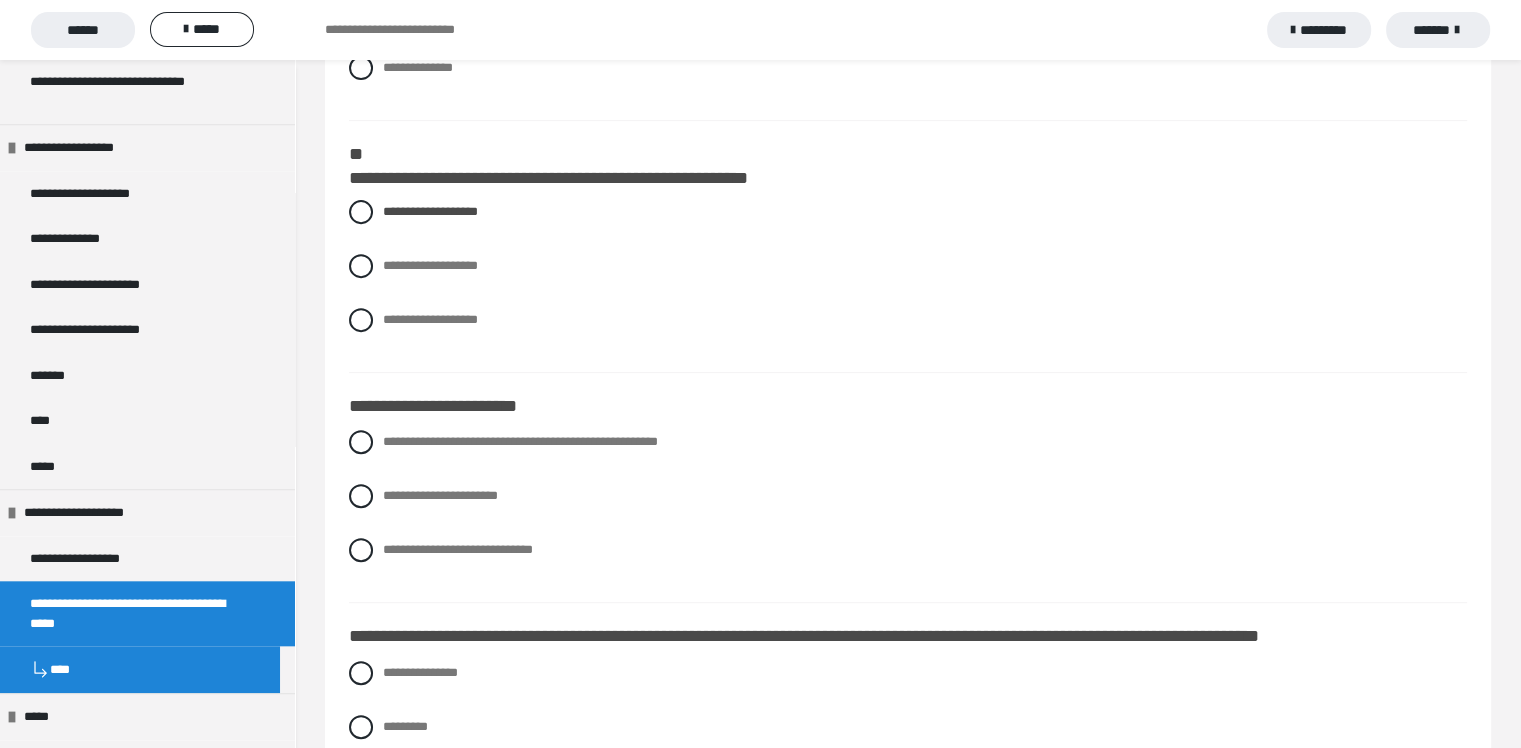 scroll, scrollTop: 800, scrollLeft: 0, axis: vertical 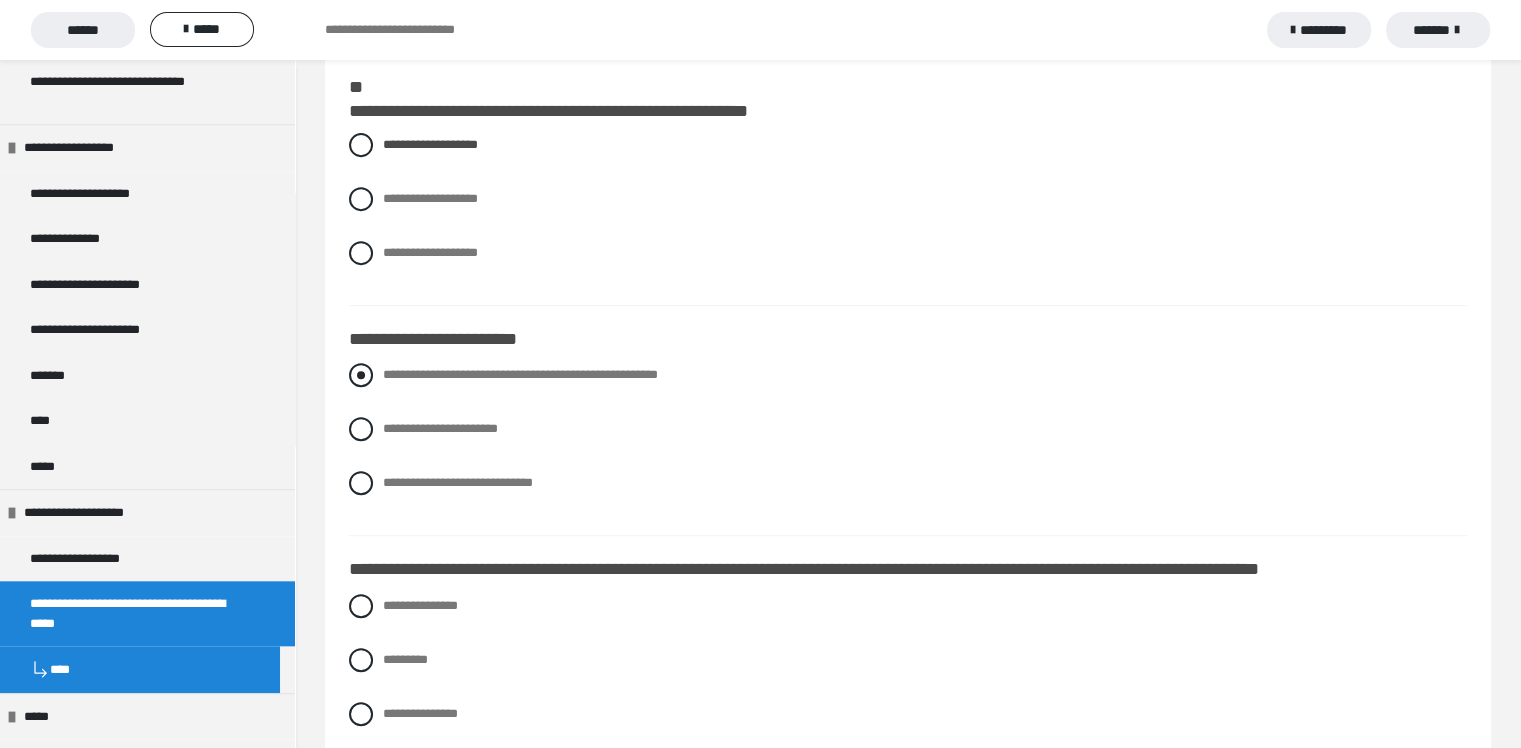 click on "**********" at bounding box center [389, 369] 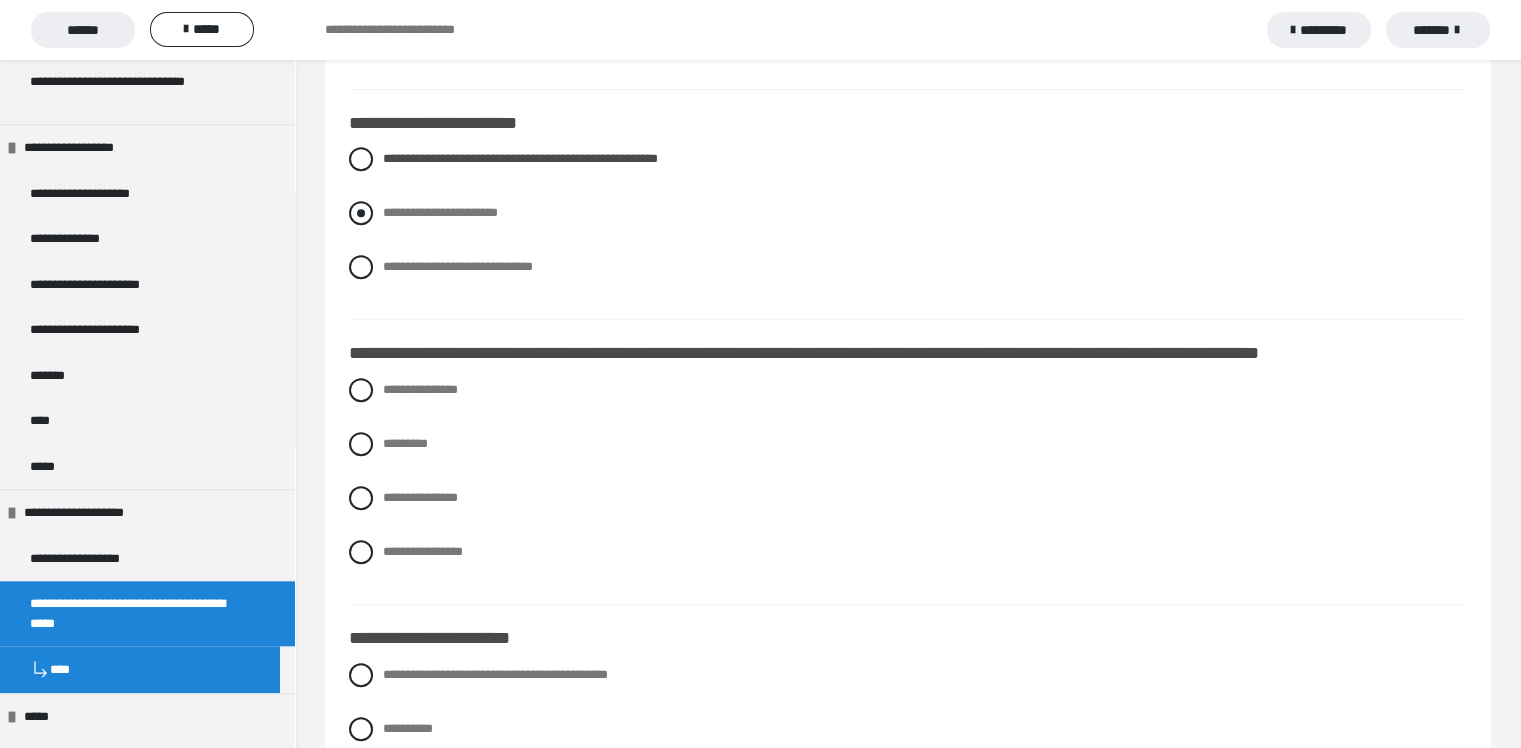 scroll, scrollTop: 1100, scrollLeft: 0, axis: vertical 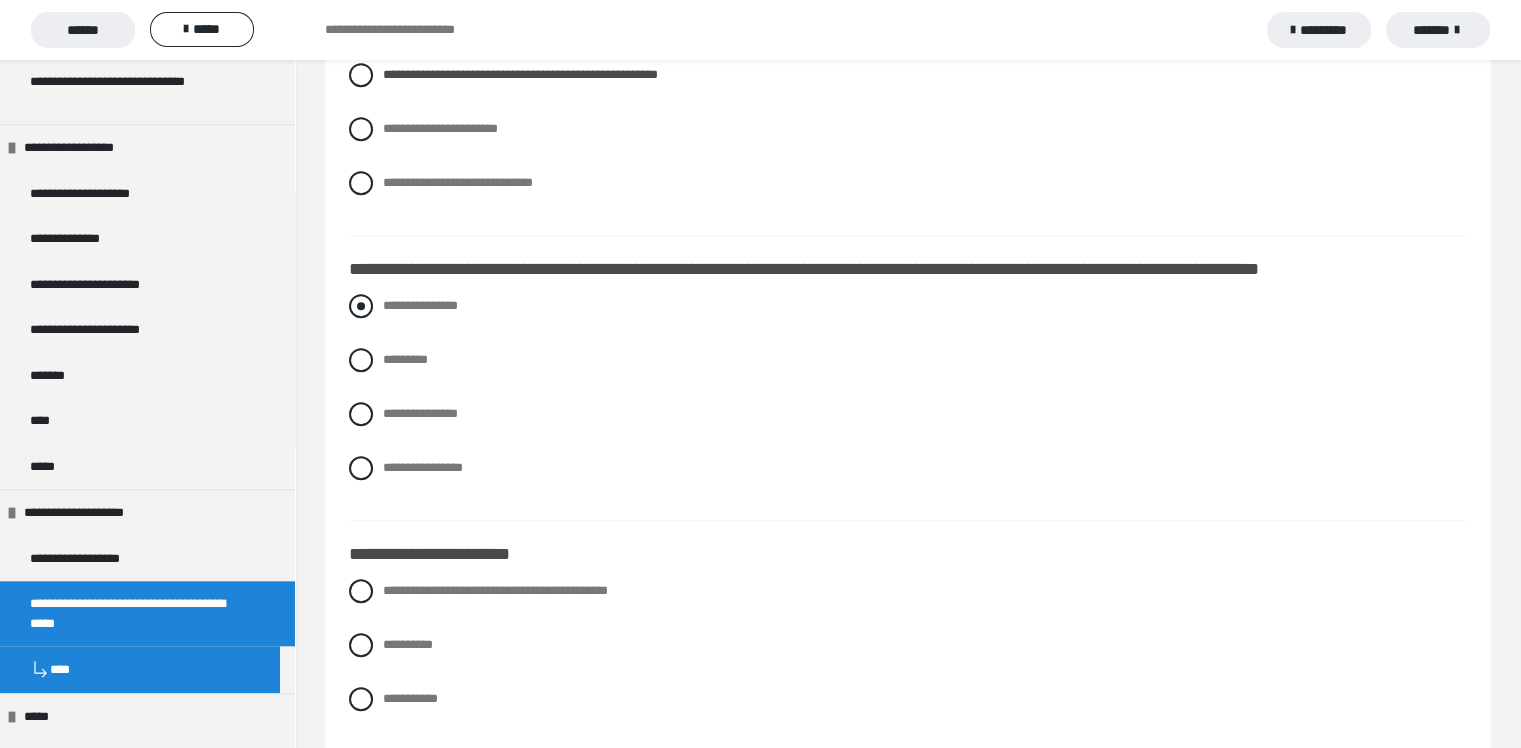 click on "**********" at bounding box center [420, 305] 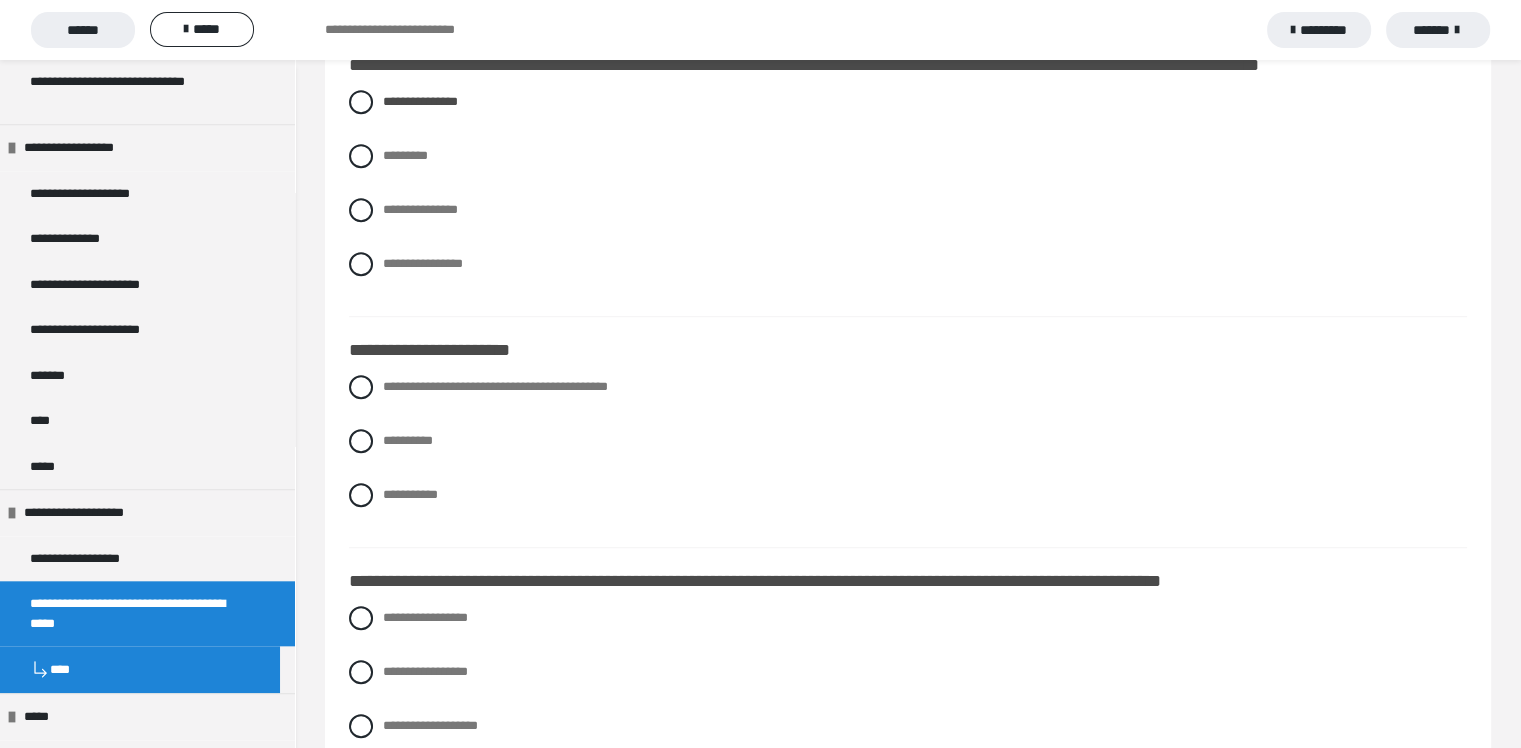 scroll, scrollTop: 1300, scrollLeft: 0, axis: vertical 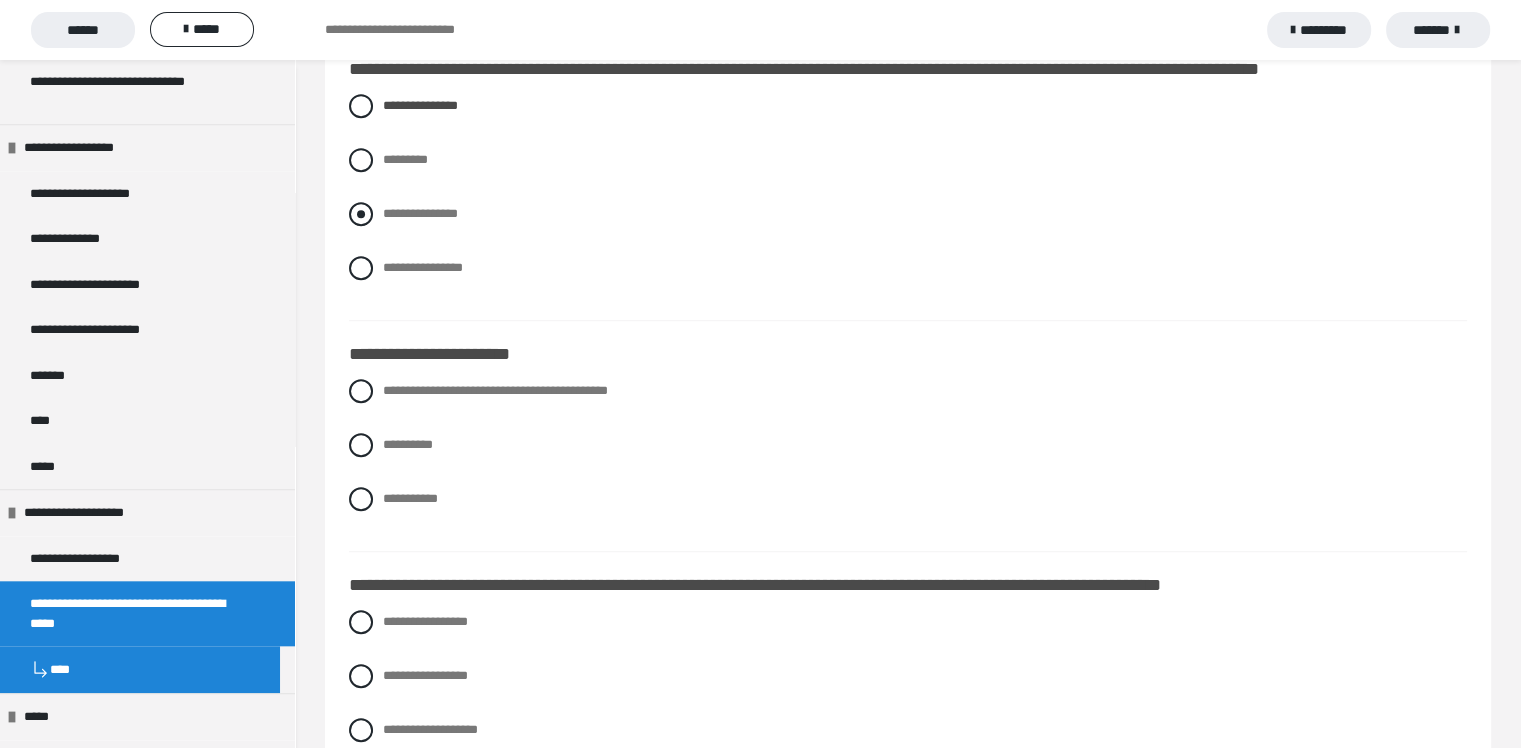 click on "**********" at bounding box center (420, 213) 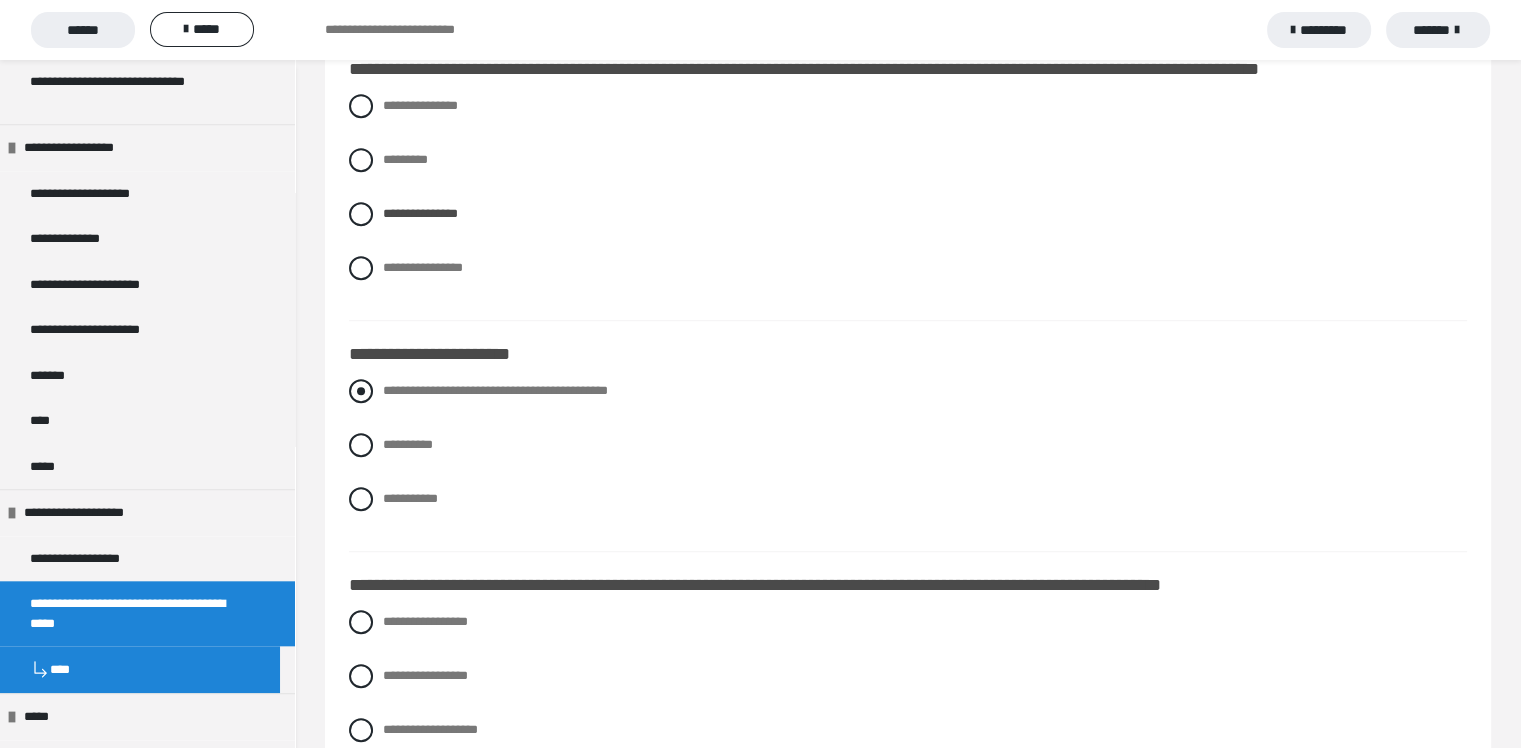 click on "**********" at bounding box center (495, 390) 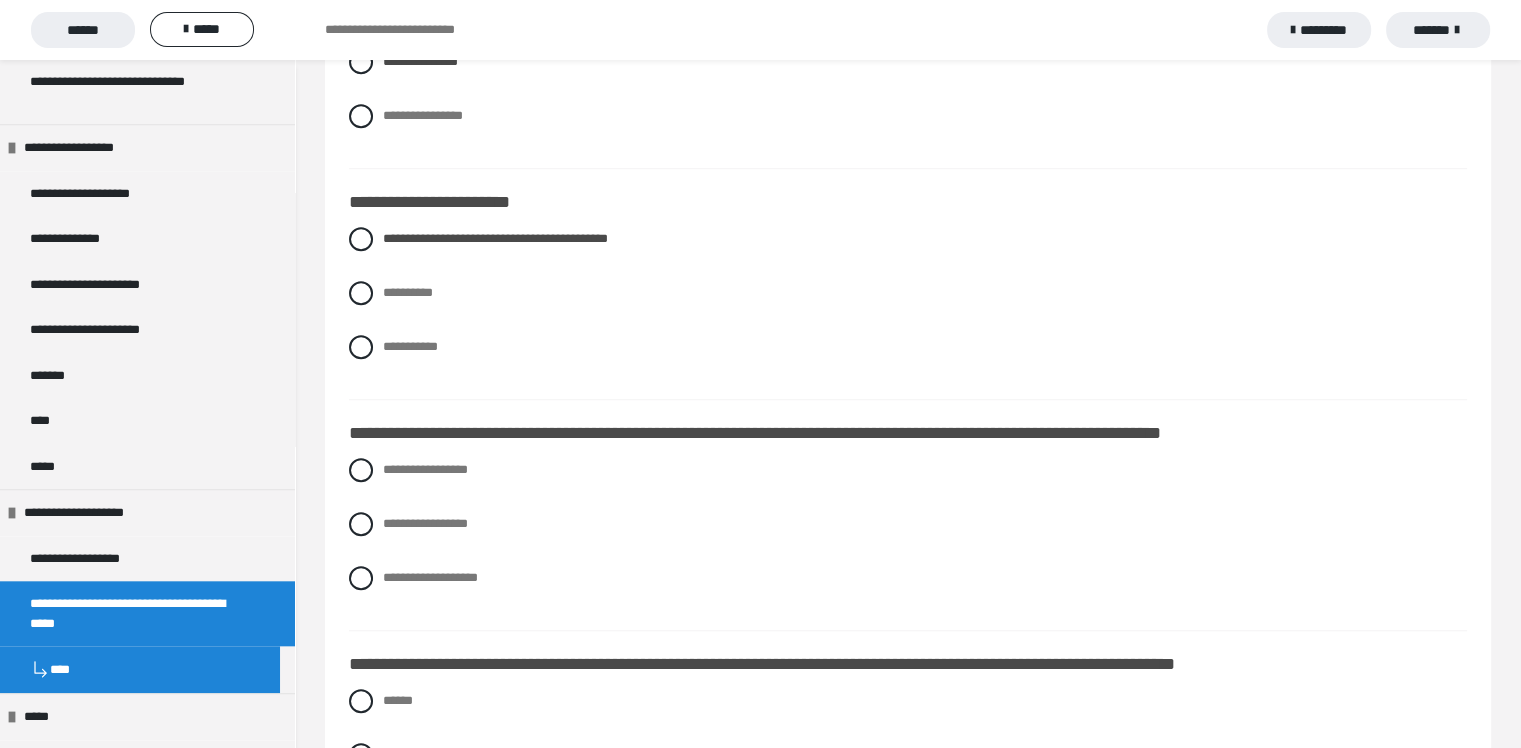 scroll, scrollTop: 1500, scrollLeft: 0, axis: vertical 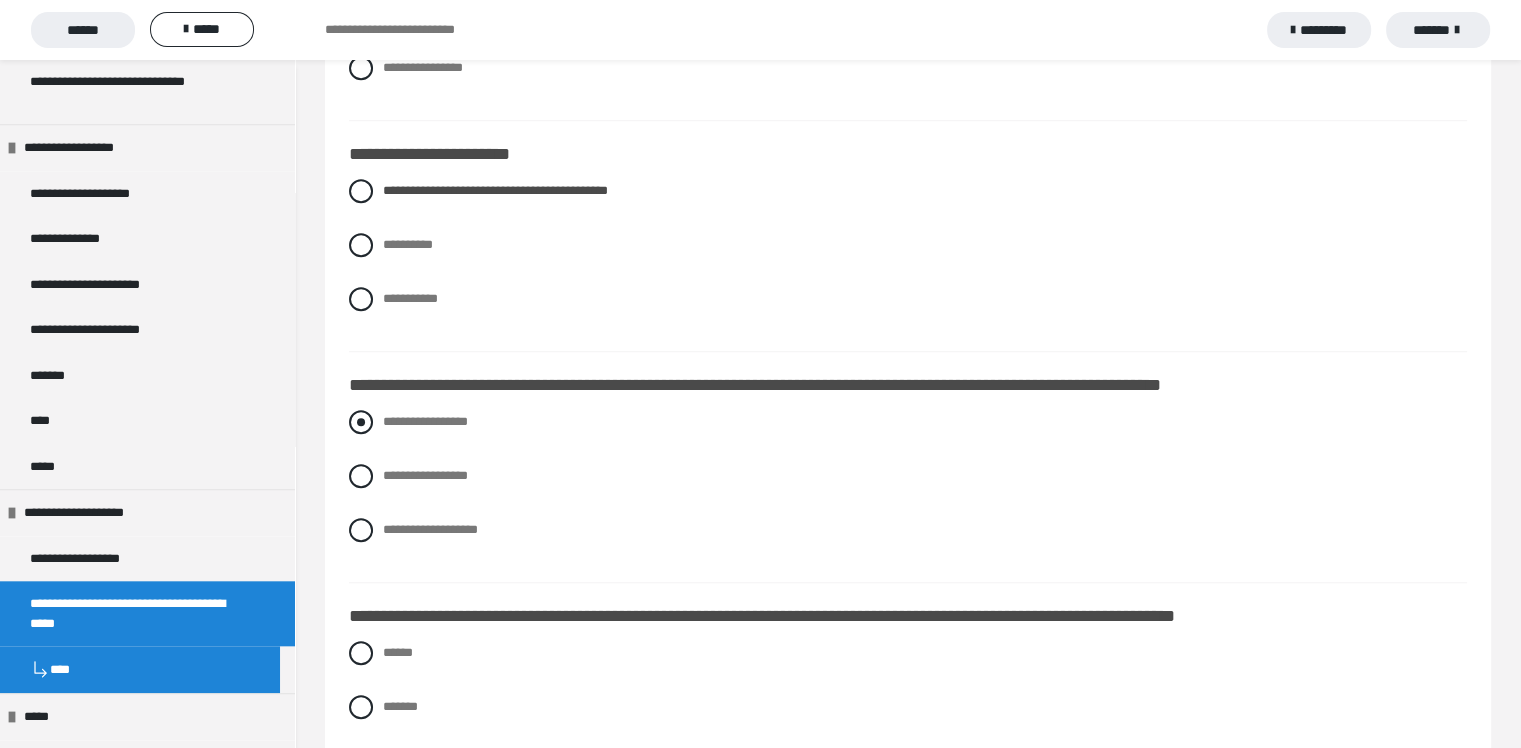 click on "**********" at bounding box center (425, 421) 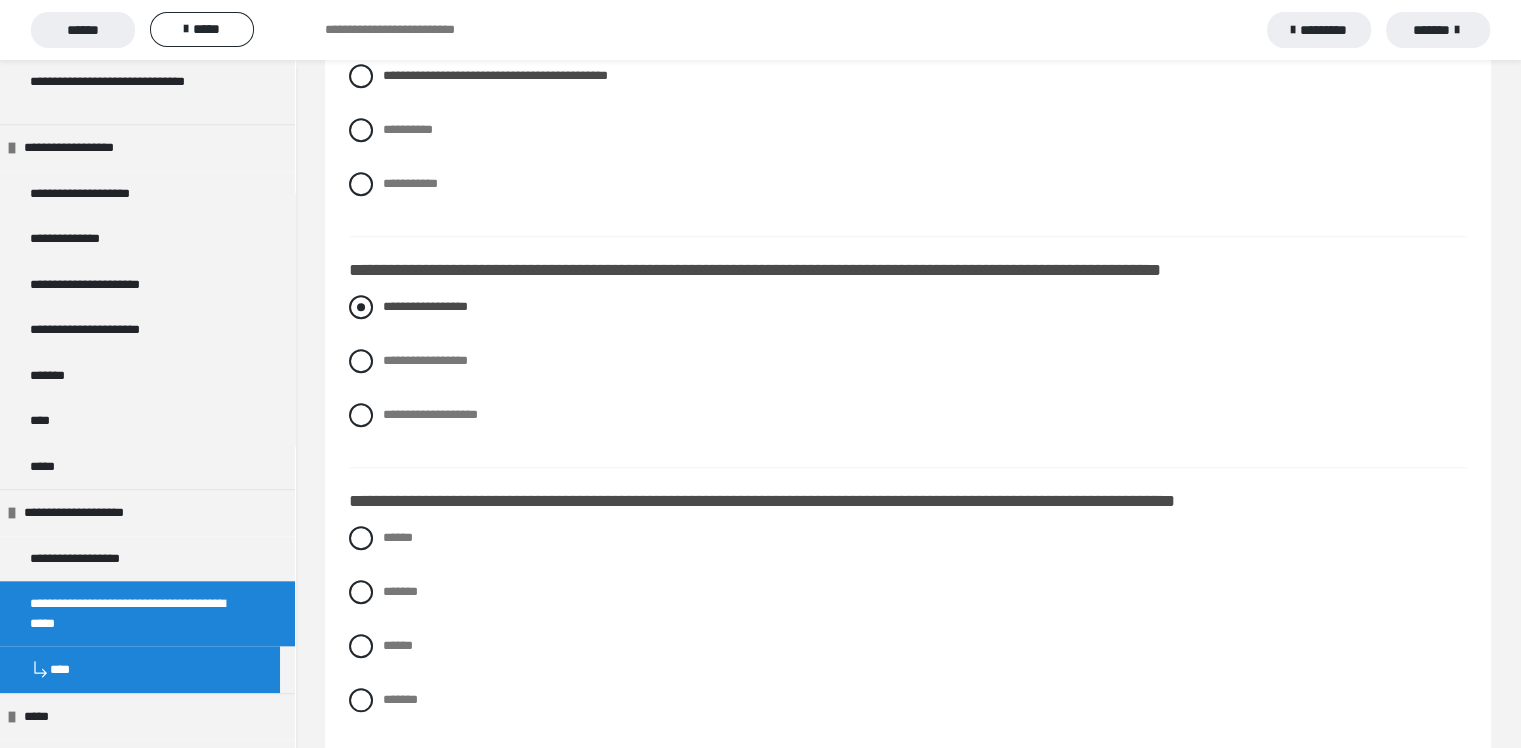 scroll, scrollTop: 1700, scrollLeft: 0, axis: vertical 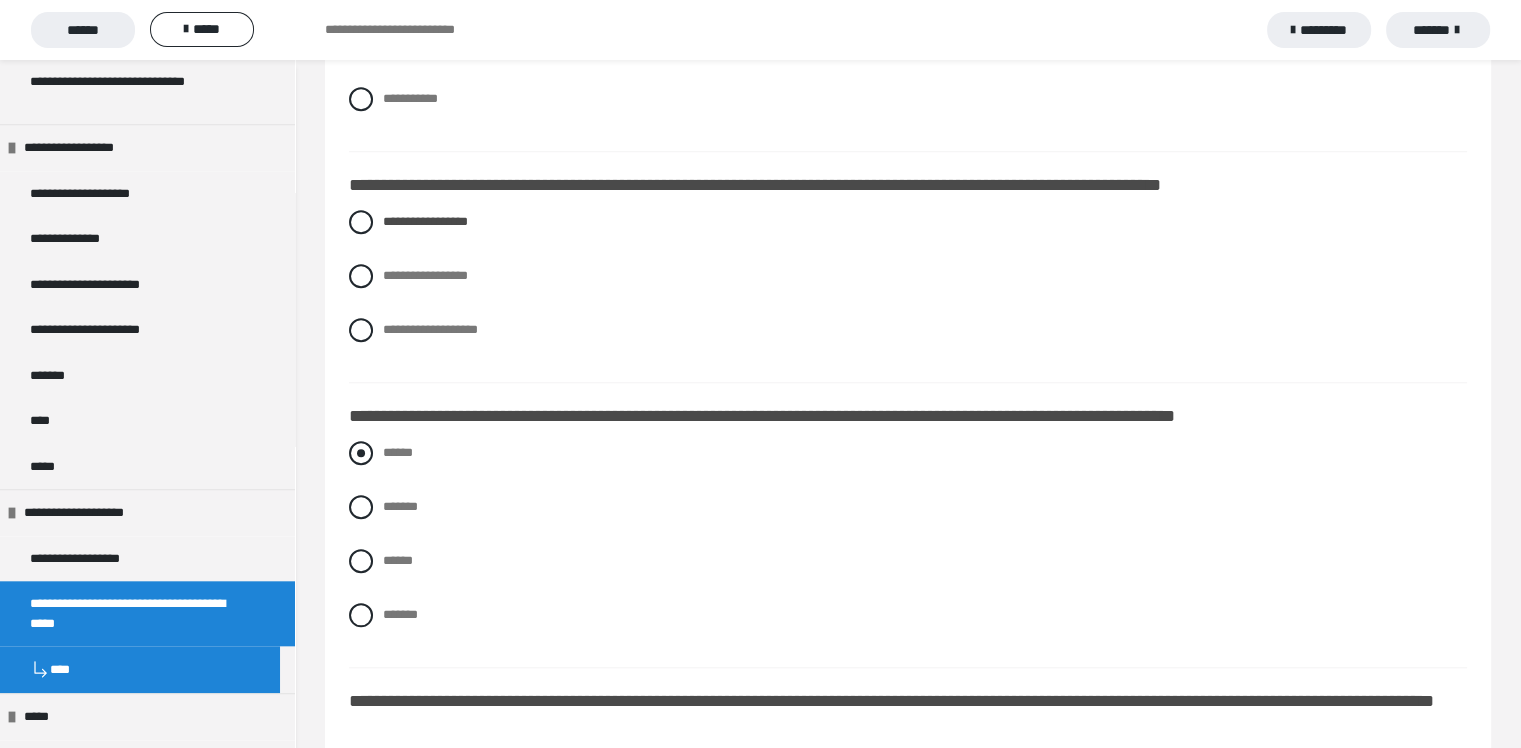click on "******" at bounding box center (389, 447) 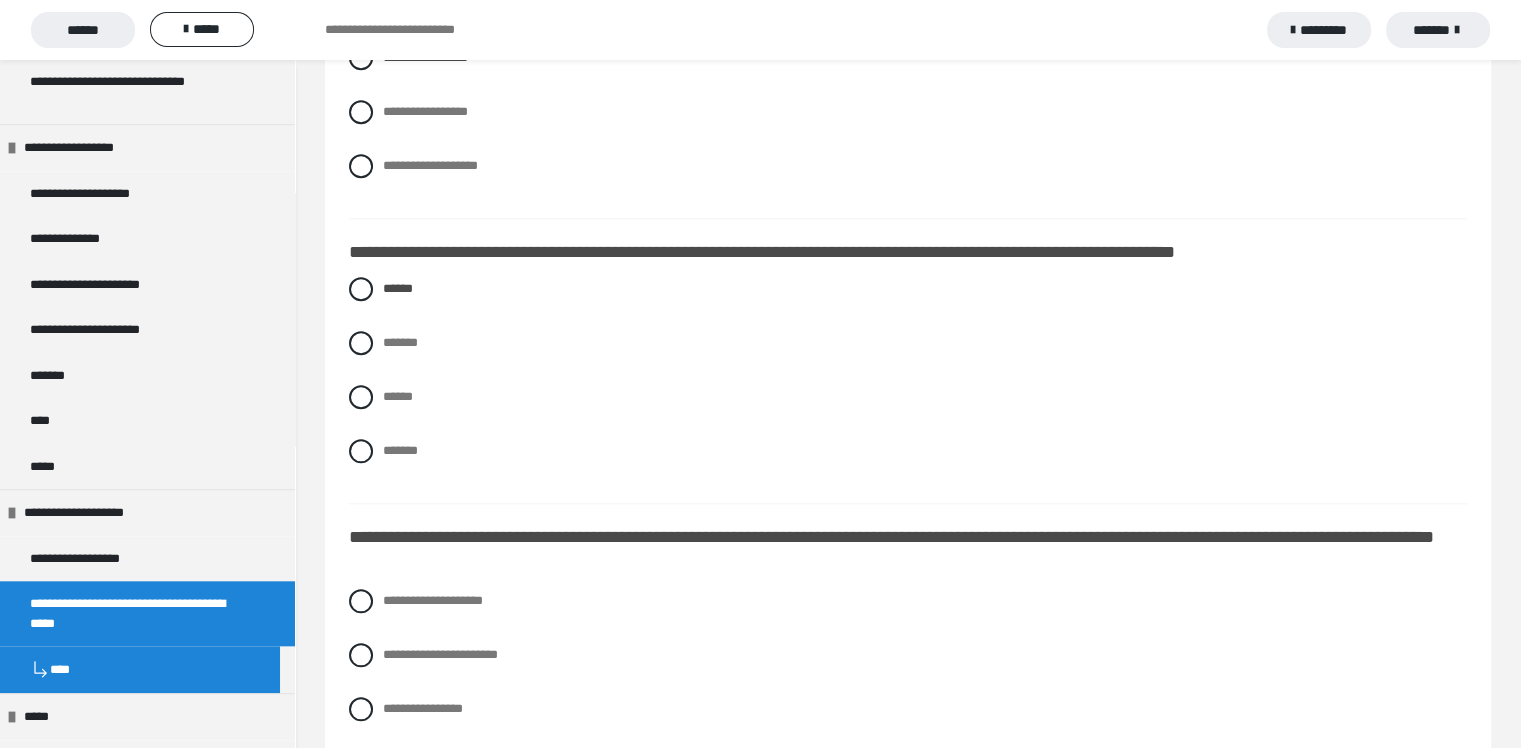 scroll, scrollTop: 2200, scrollLeft: 0, axis: vertical 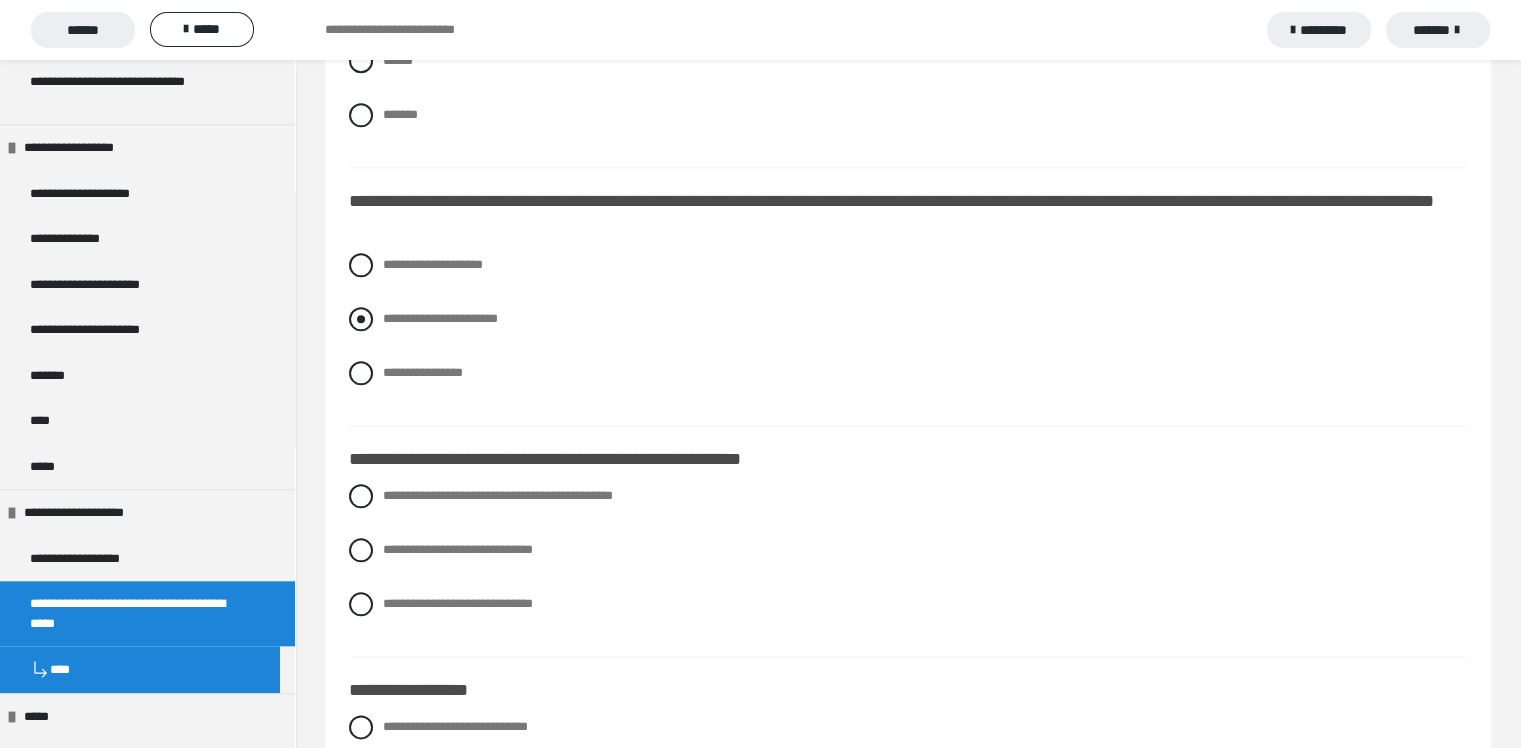 click on "**********" at bounding box center [908, 319] 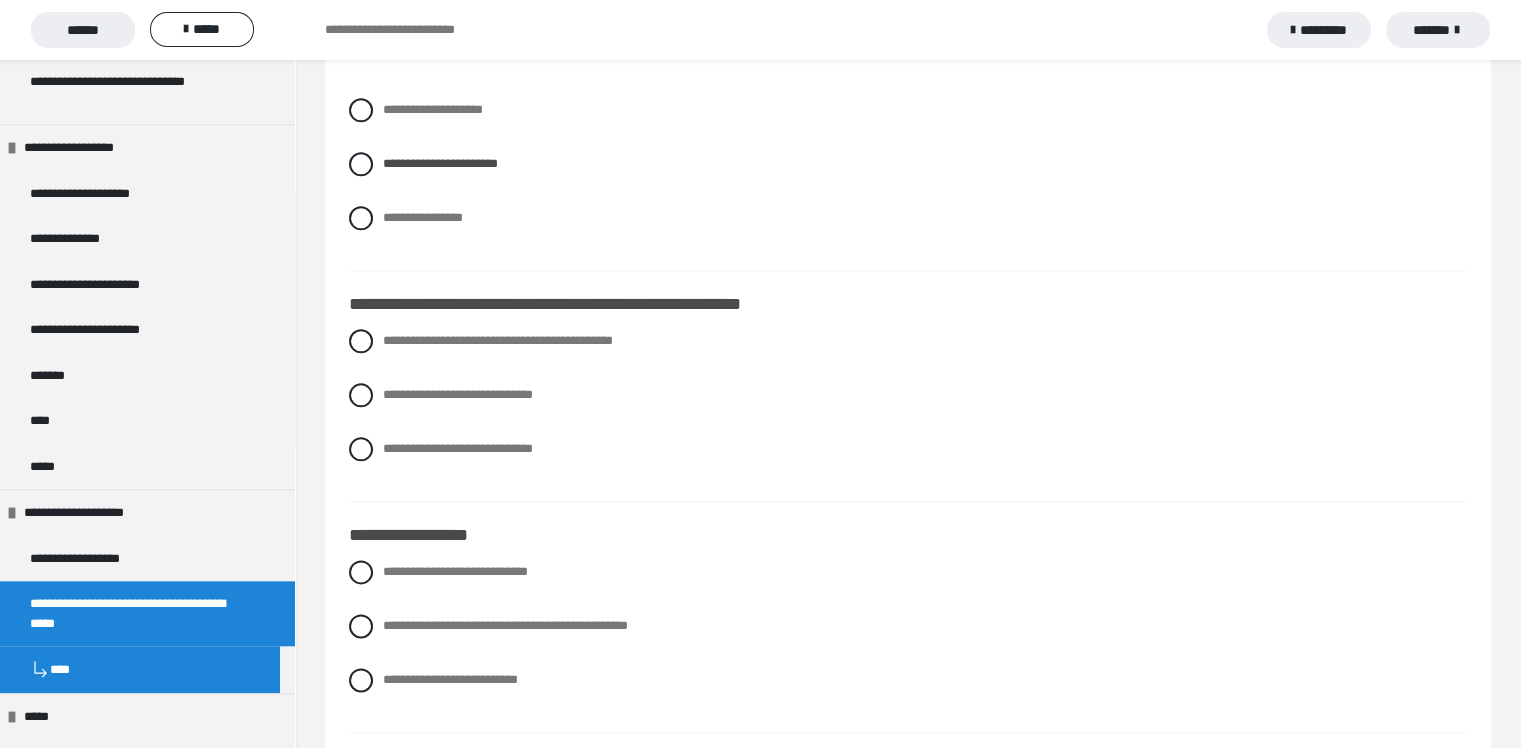 scroll, scrollTop: 2400, scrollLeft: 0, axis: vertical 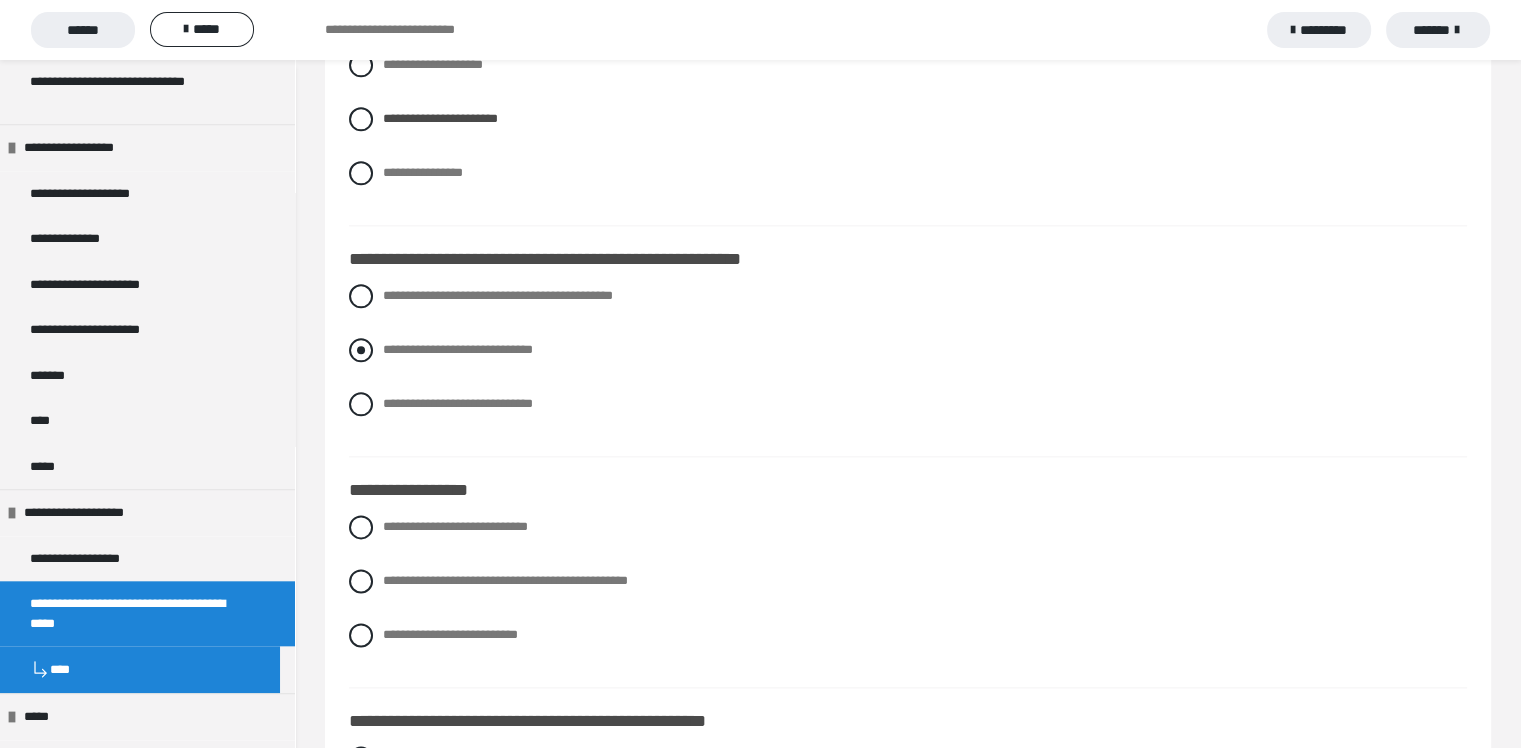 click on "**********" at bounding box center (458, 349) 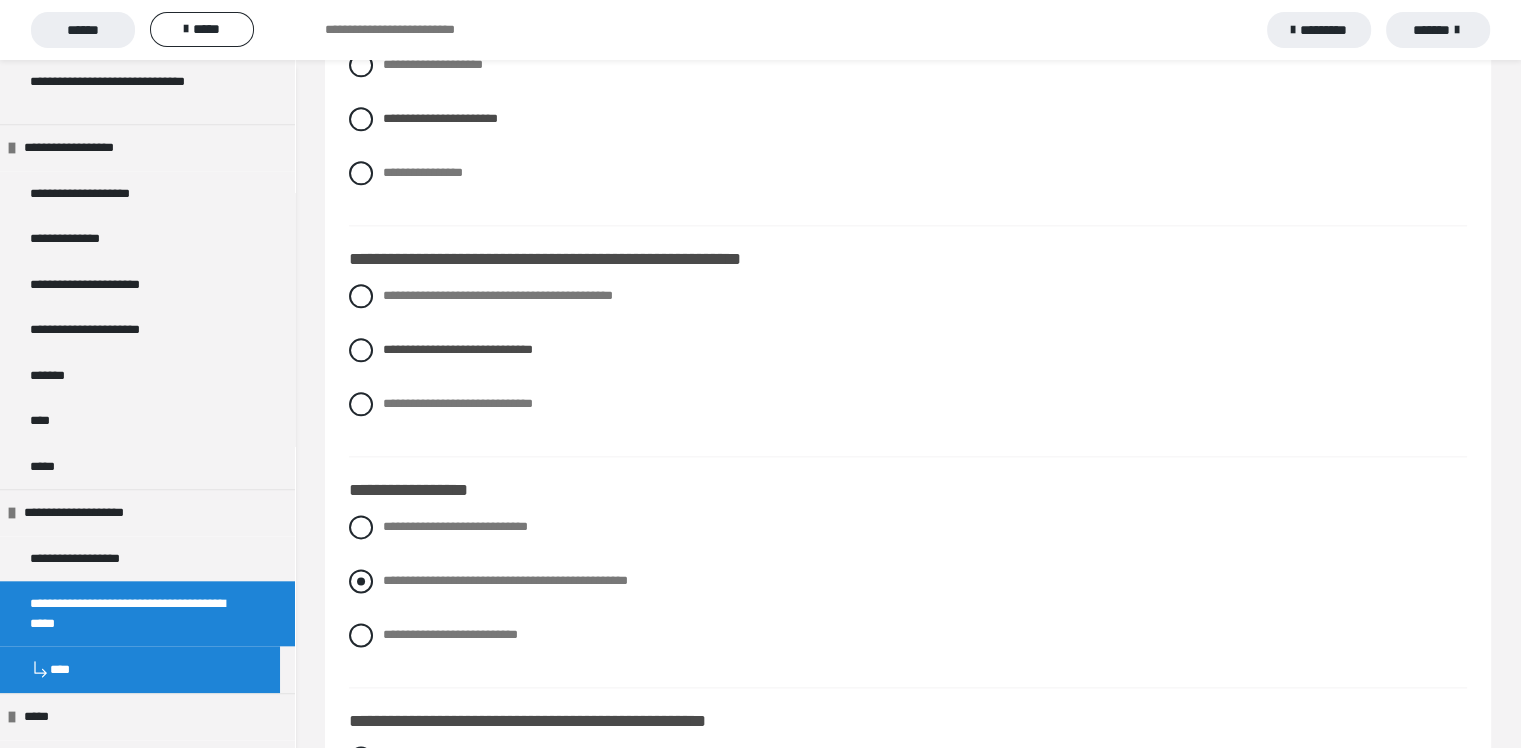 click on "**********" at bounding box center [505, 580] 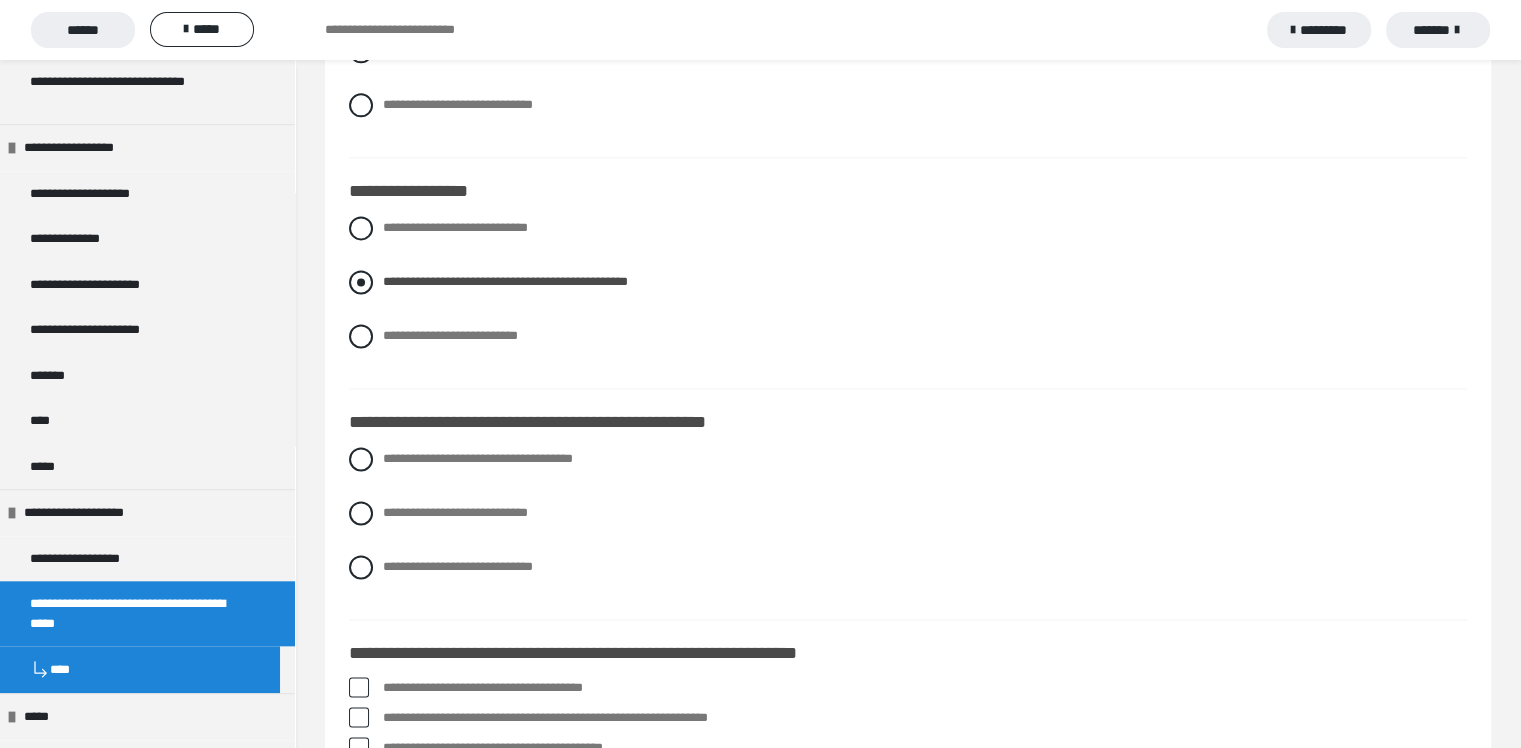 scroll, scrollTop: 2700, scrollLeft: 0, axis: vertical 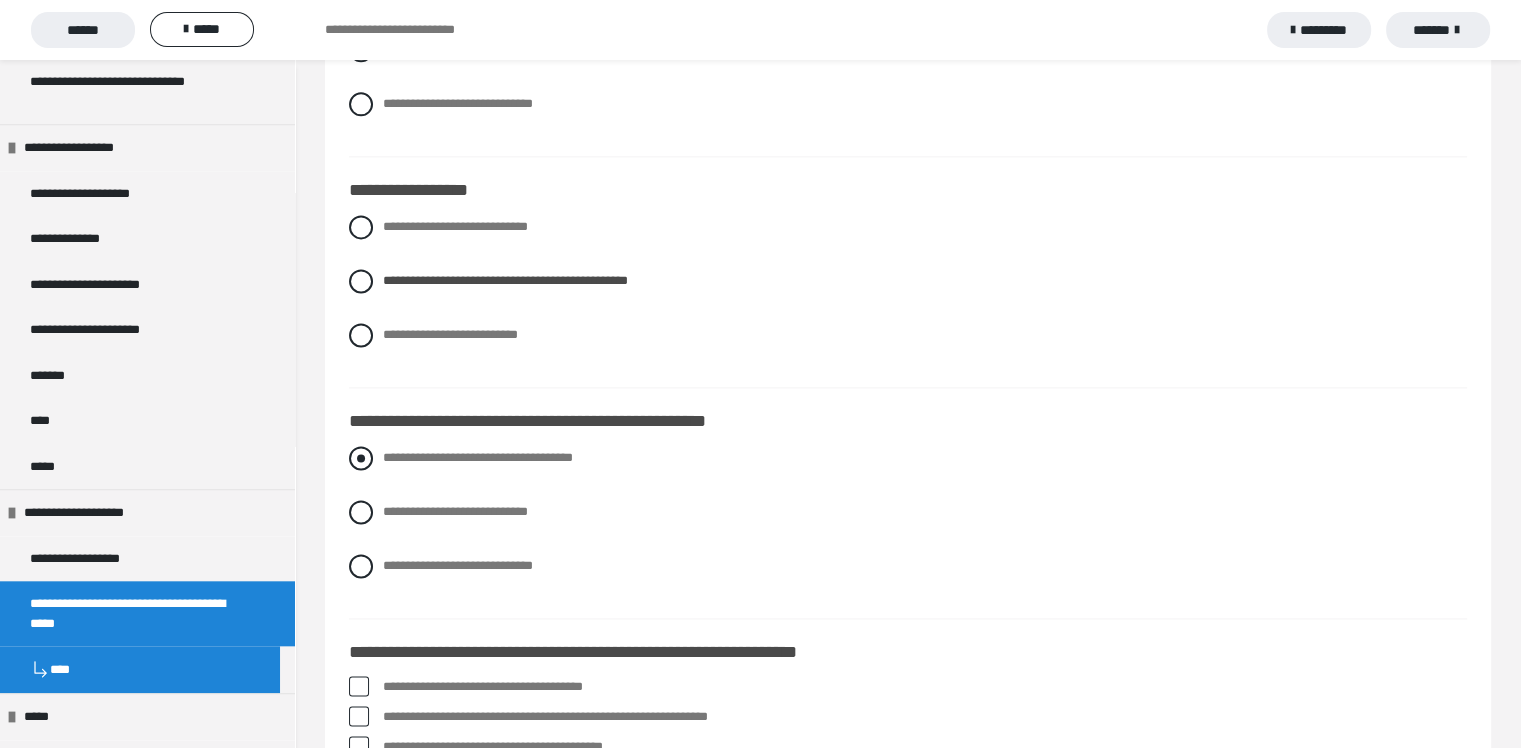 click on "**********" at bounding box center (478, 457) 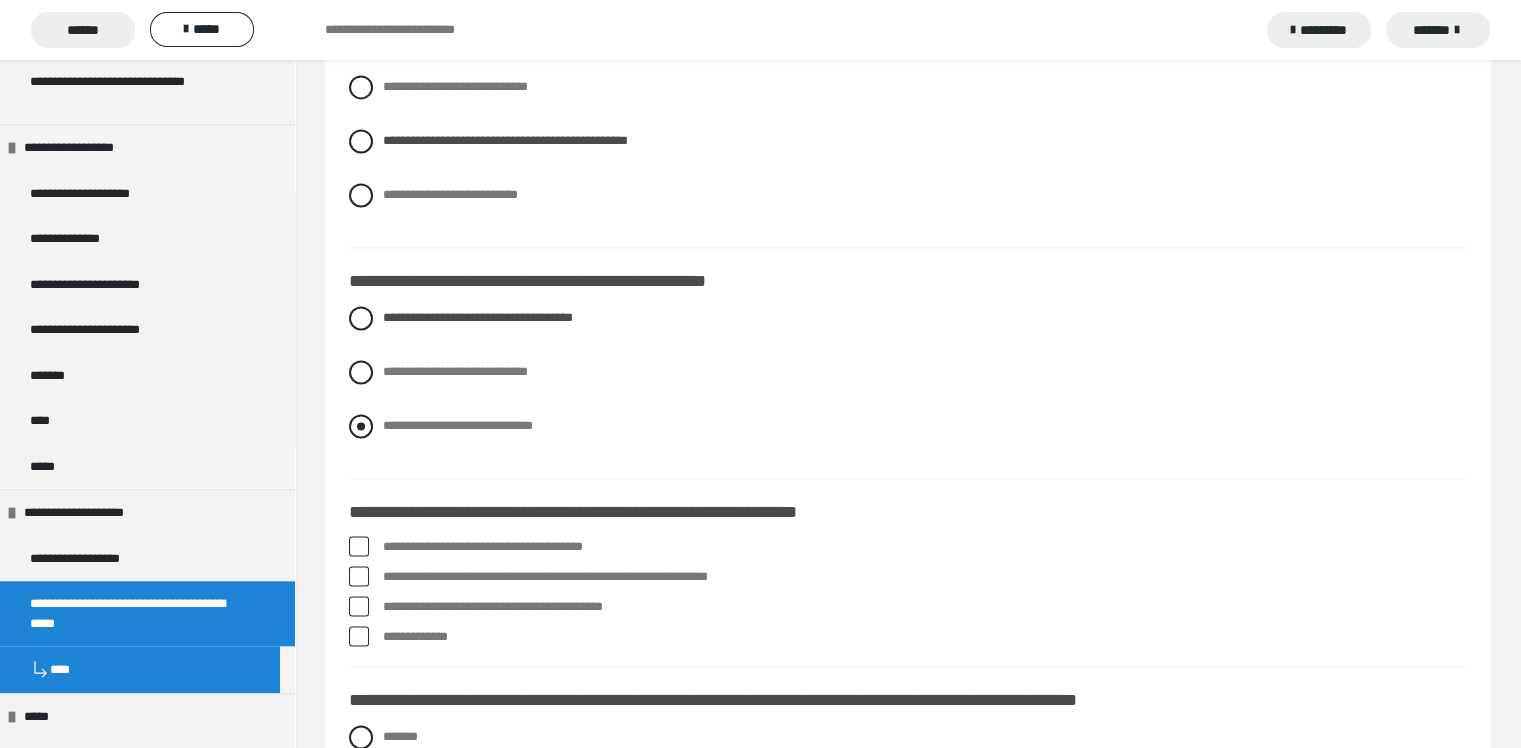 scroll, scrollTop: 3000, scrollLeft: 0, axis: vertical 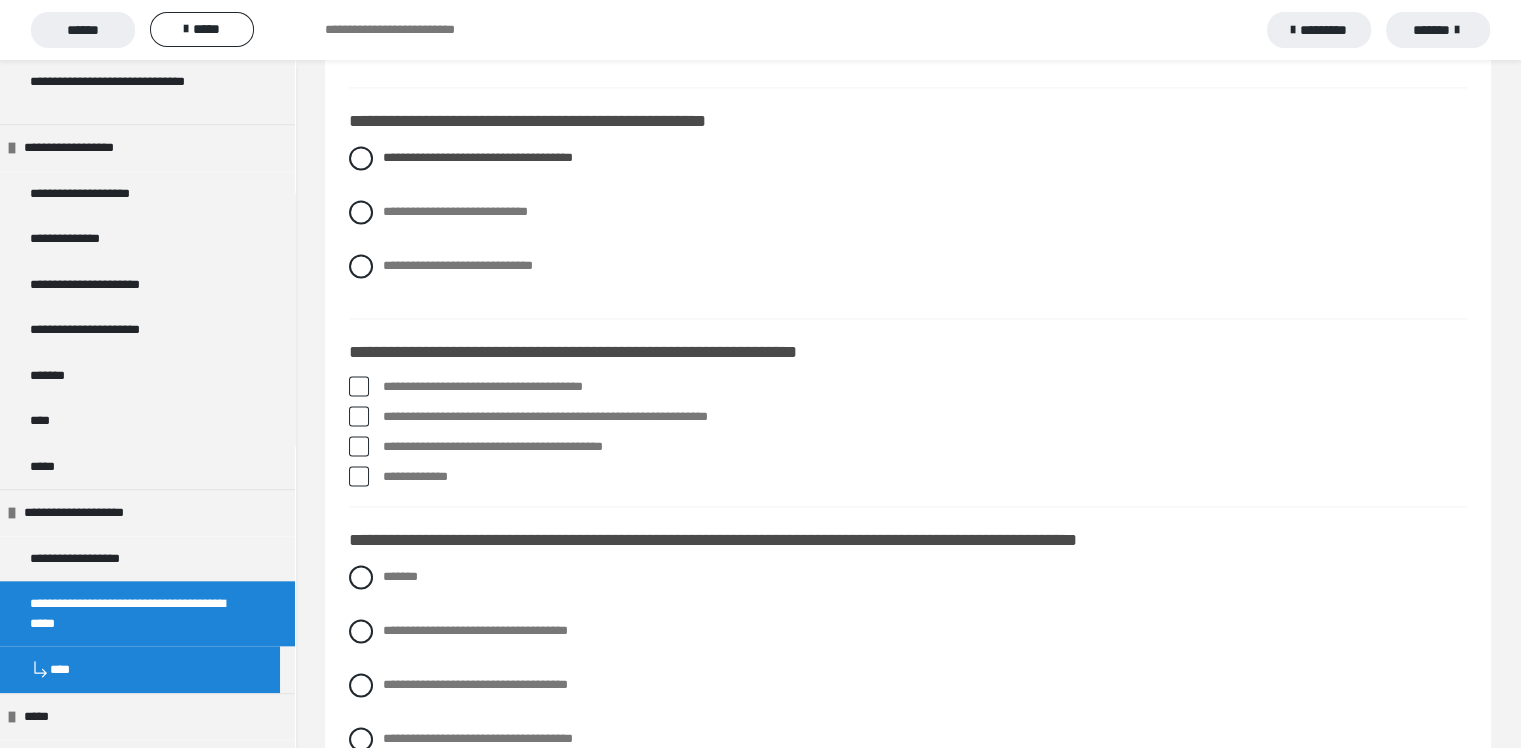 click on "**********" at bounding box center (925, 447) 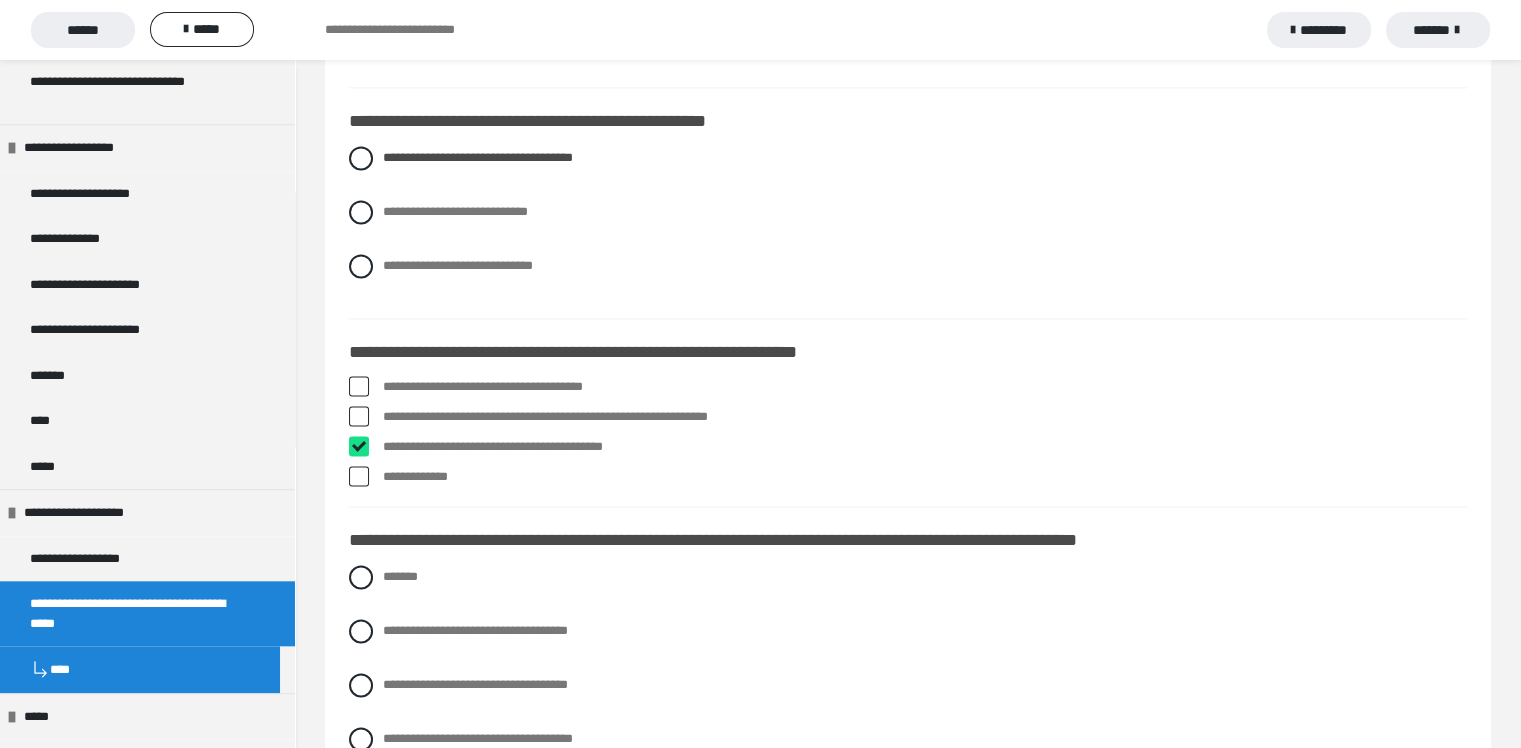 checkbox on "****" 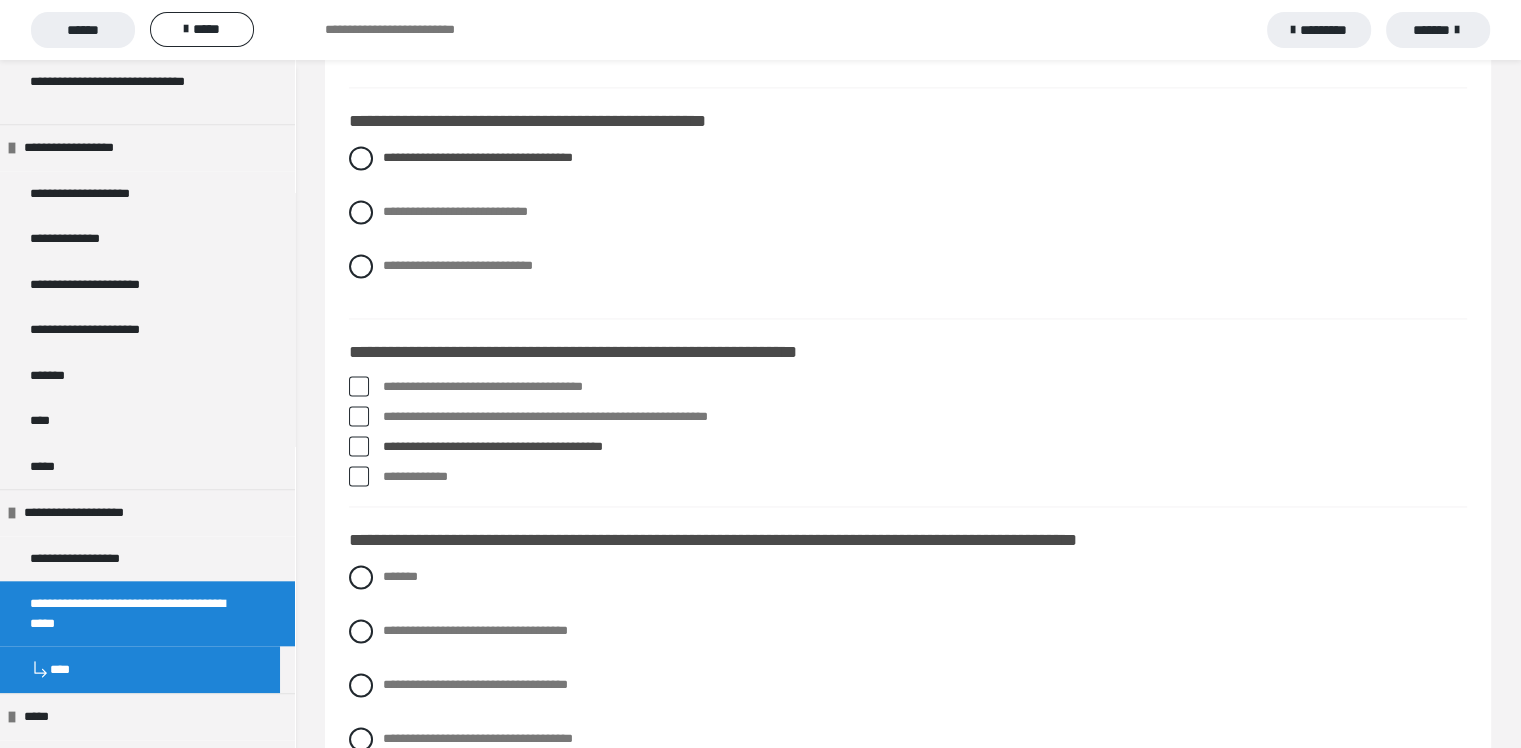 click on "**********" at bounding box center [925, 477] 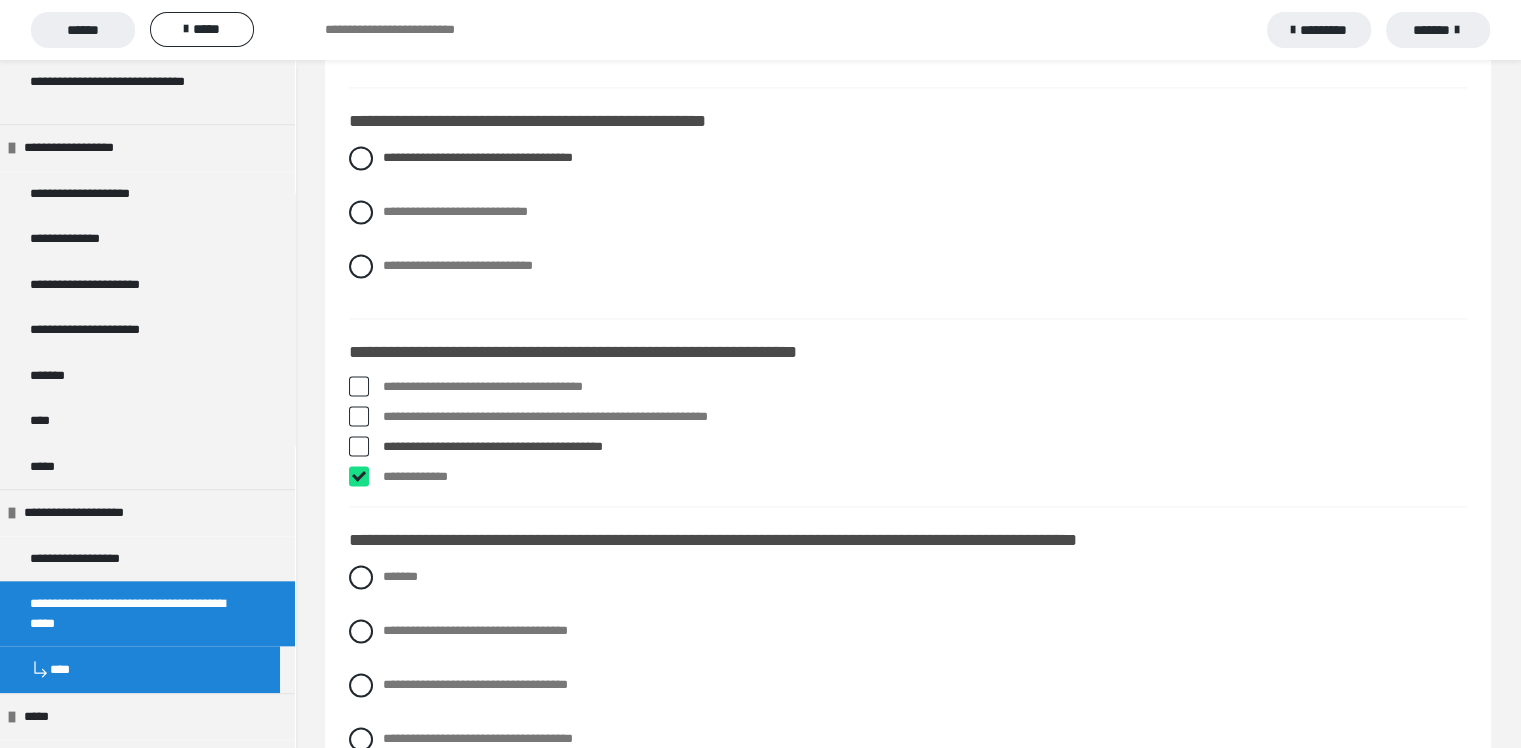 checkbox on "****" 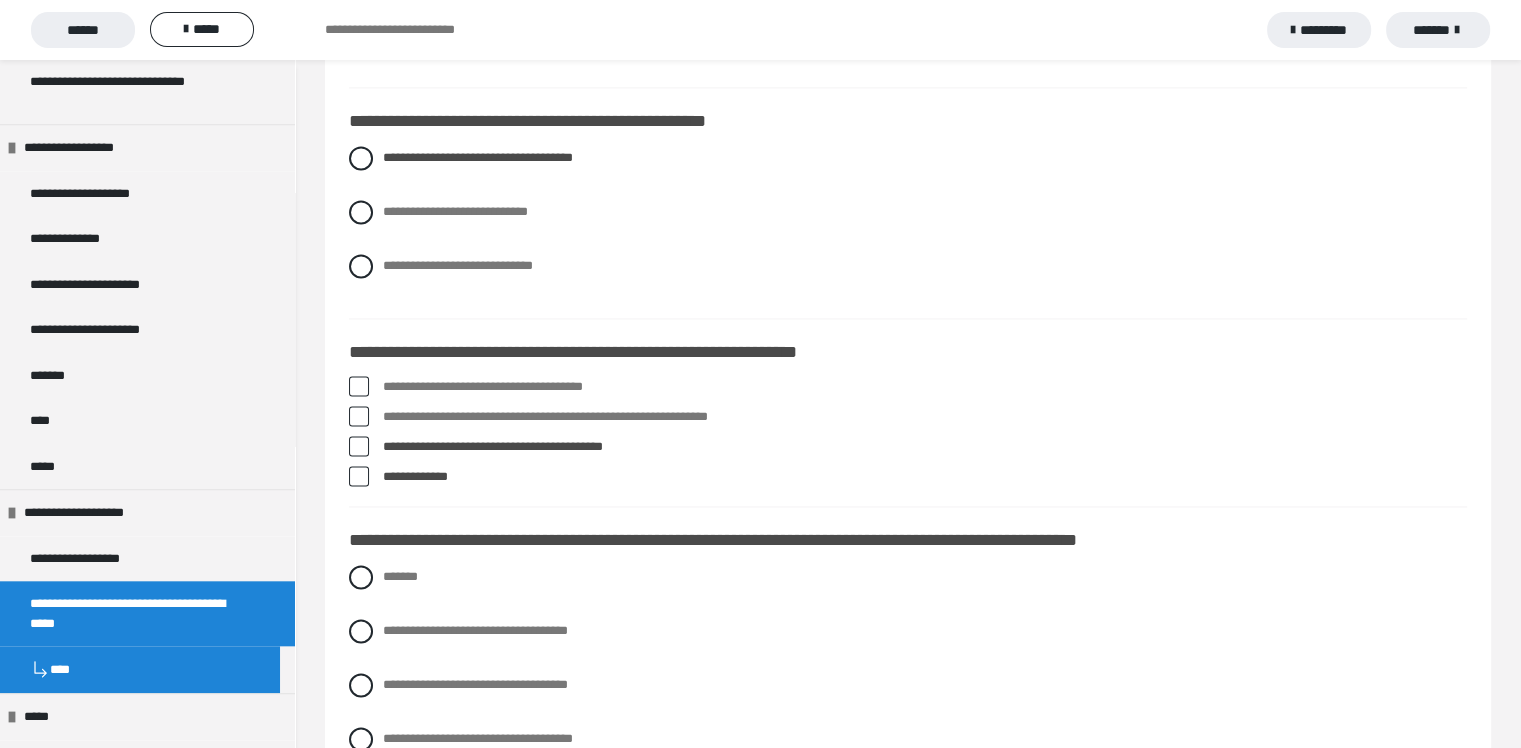 click on "**********" at bounding box center (925, 387) 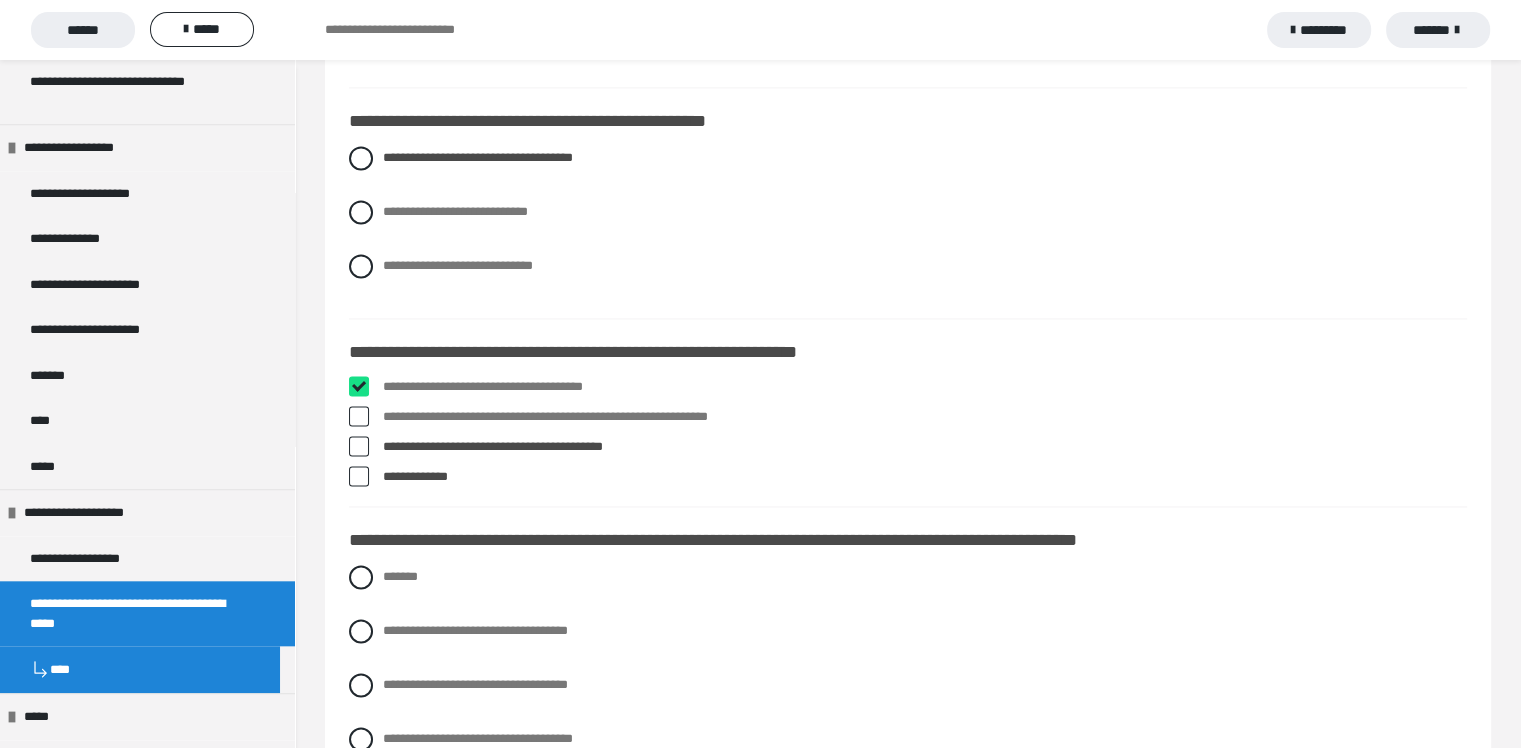 checkbox on "****" 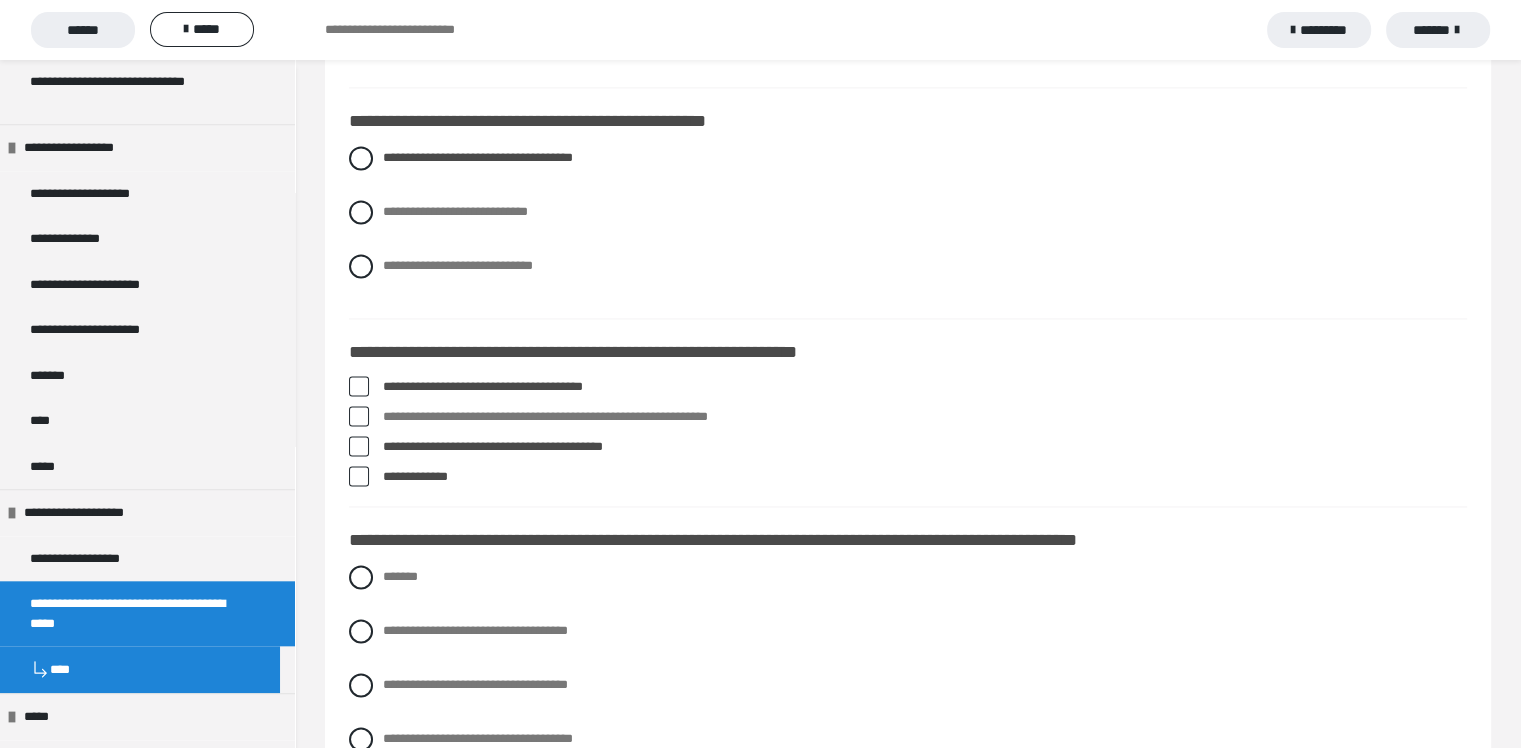 click at bounding box center [359, 476] 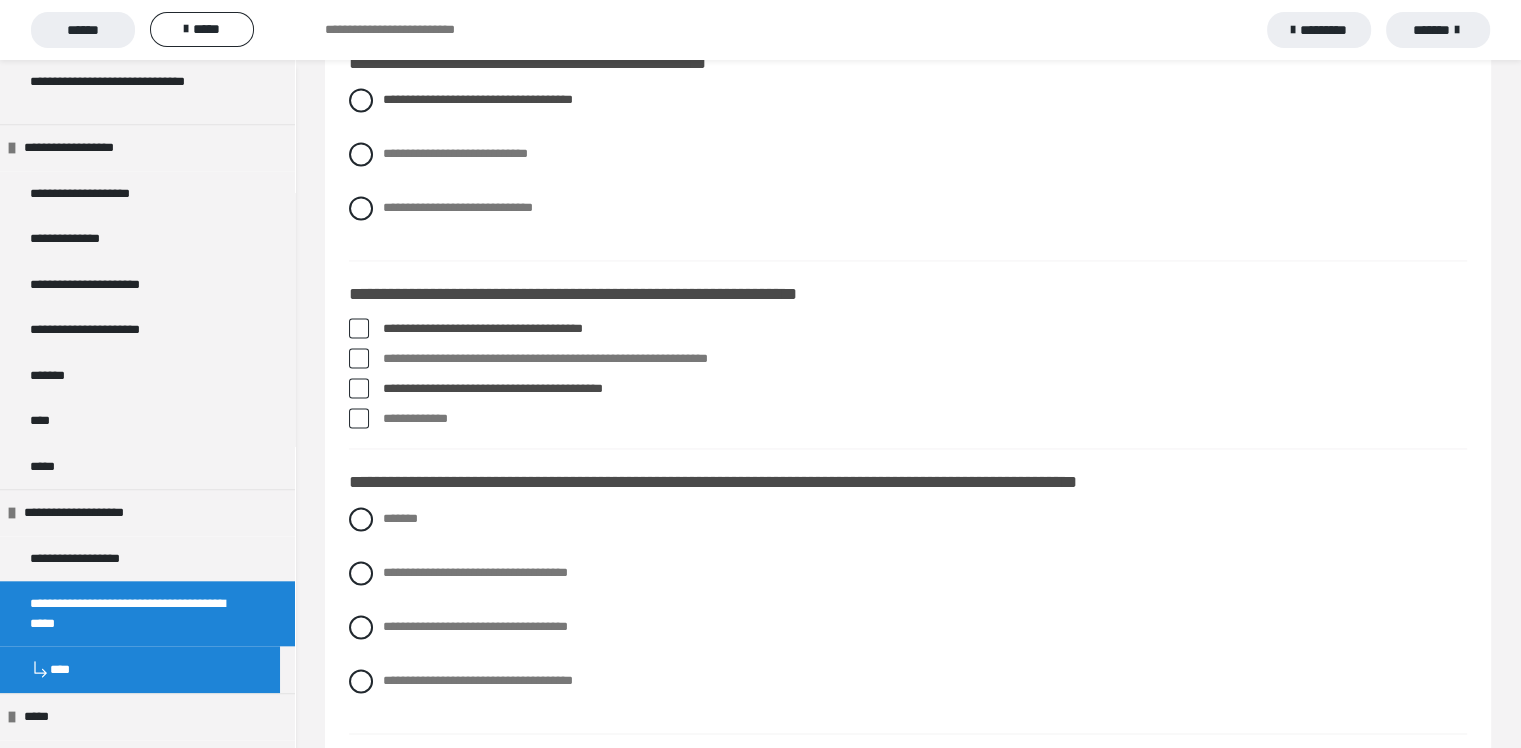 scroll, scrollTop: 3200, scrollLeft: 0, axis: vertical 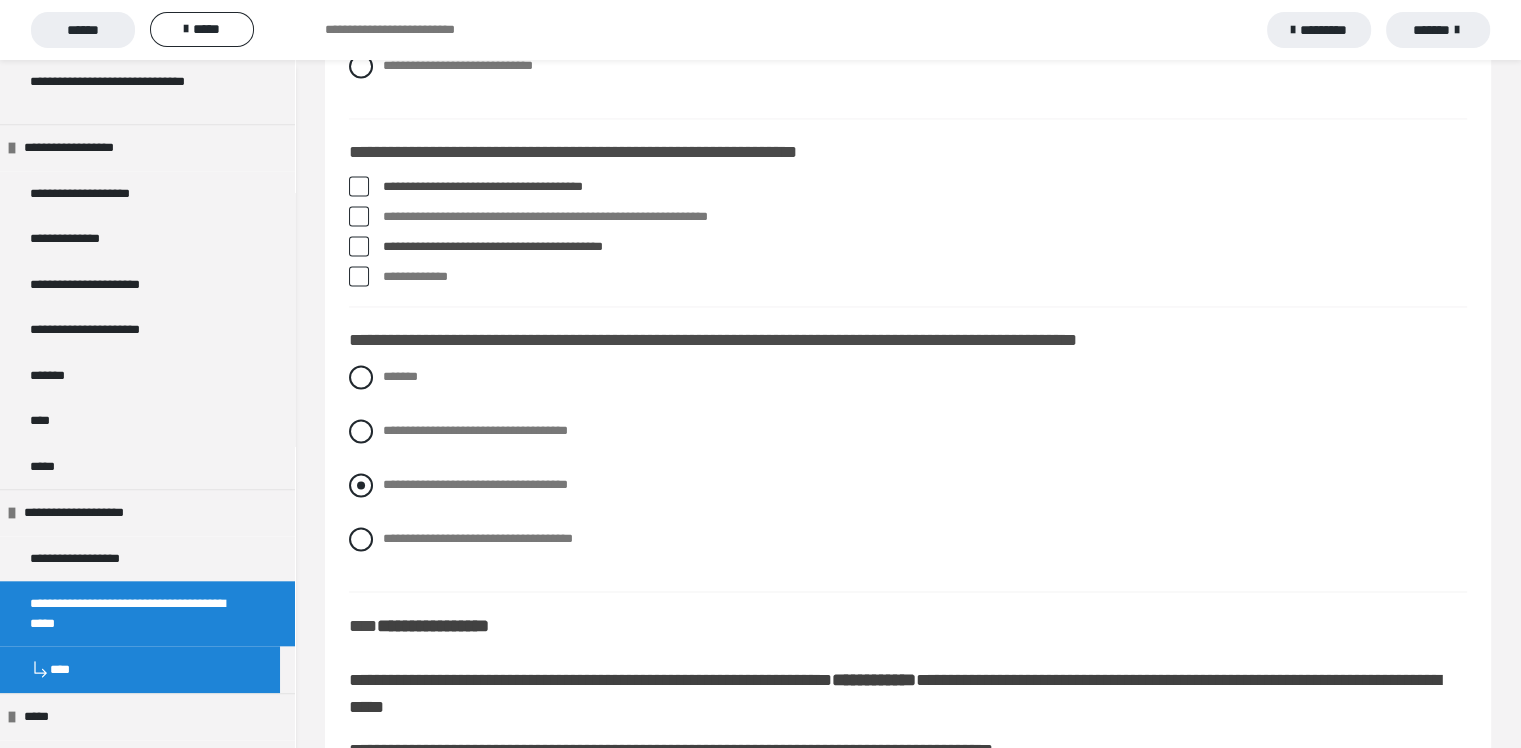 click on "**********" at bounding box center (475, 484) 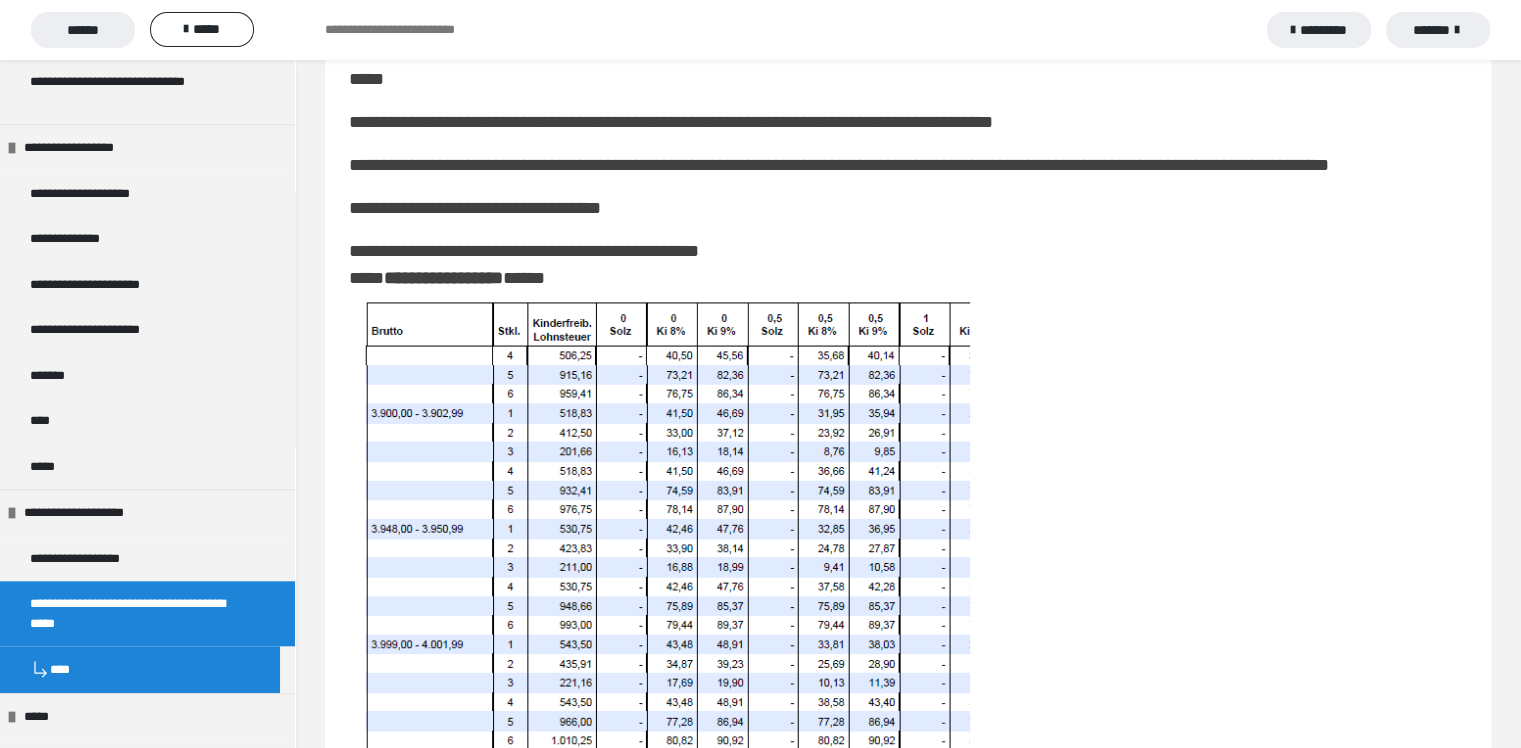 scroll, scrollTop: 3800, scrollLeft: 0, axis: vertical 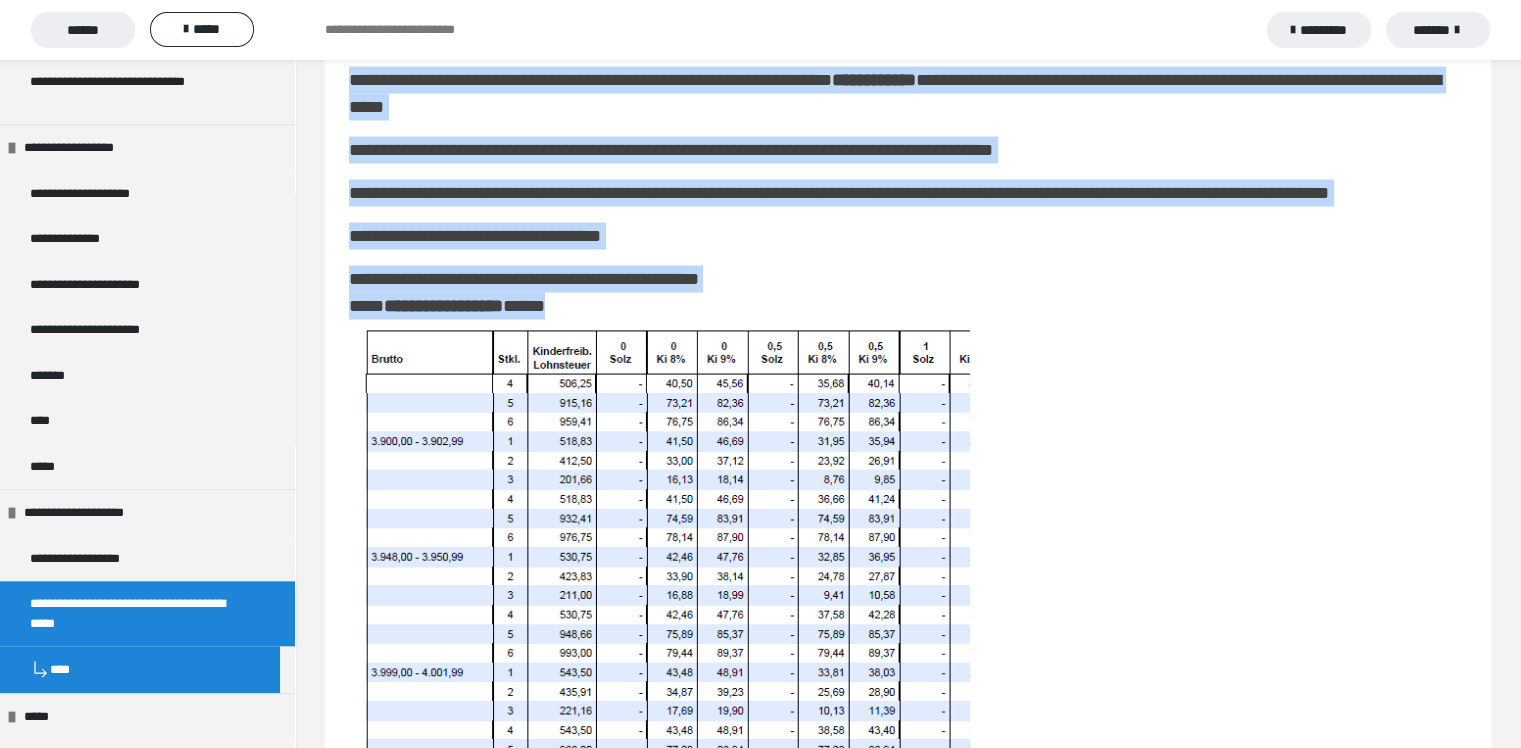 drag, startPoint x: 355, startPoint y: 109, endPoint x: 628, endPoint y: 355, distance: 367.48468 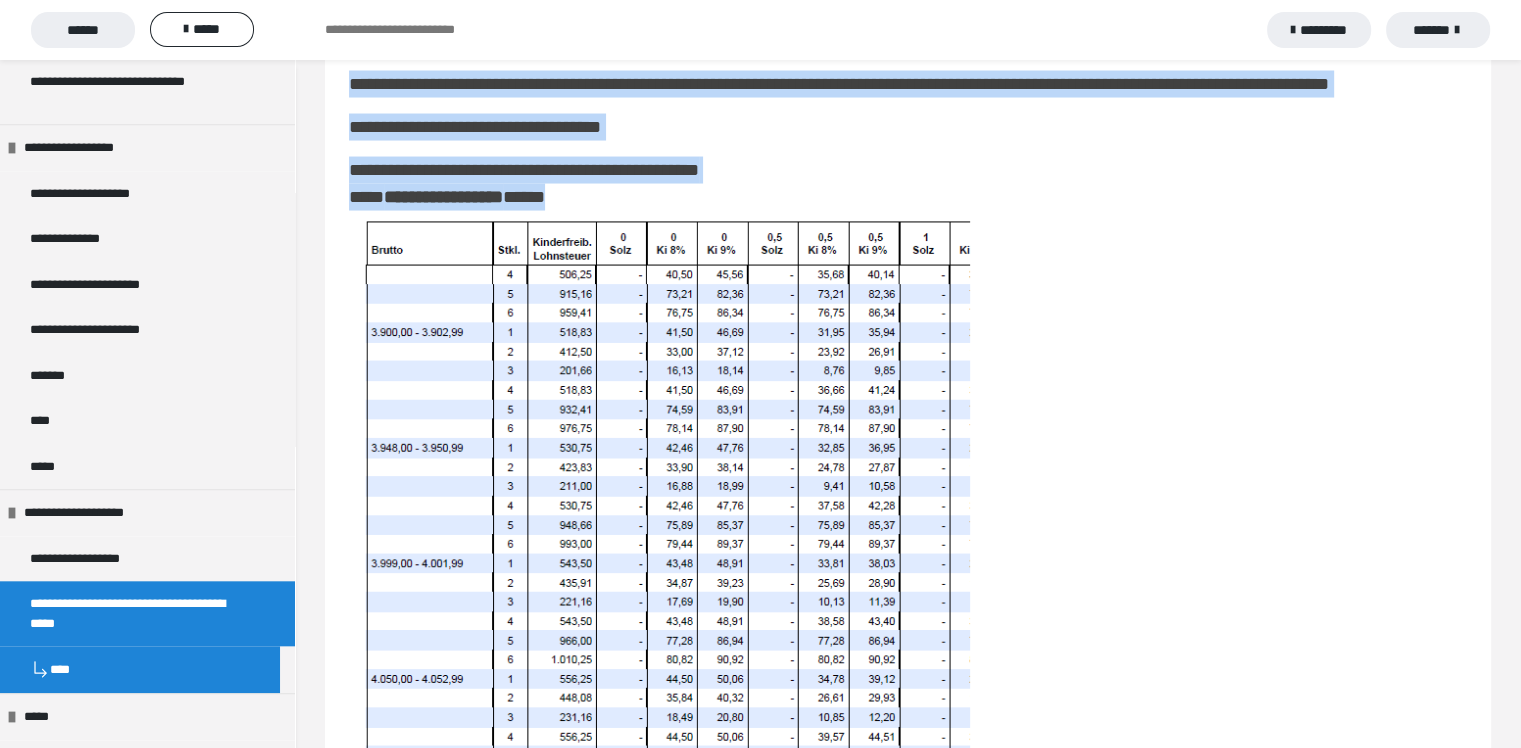 scroll, scrollTop: 3700, scrollLeft: 0, axis: vertical 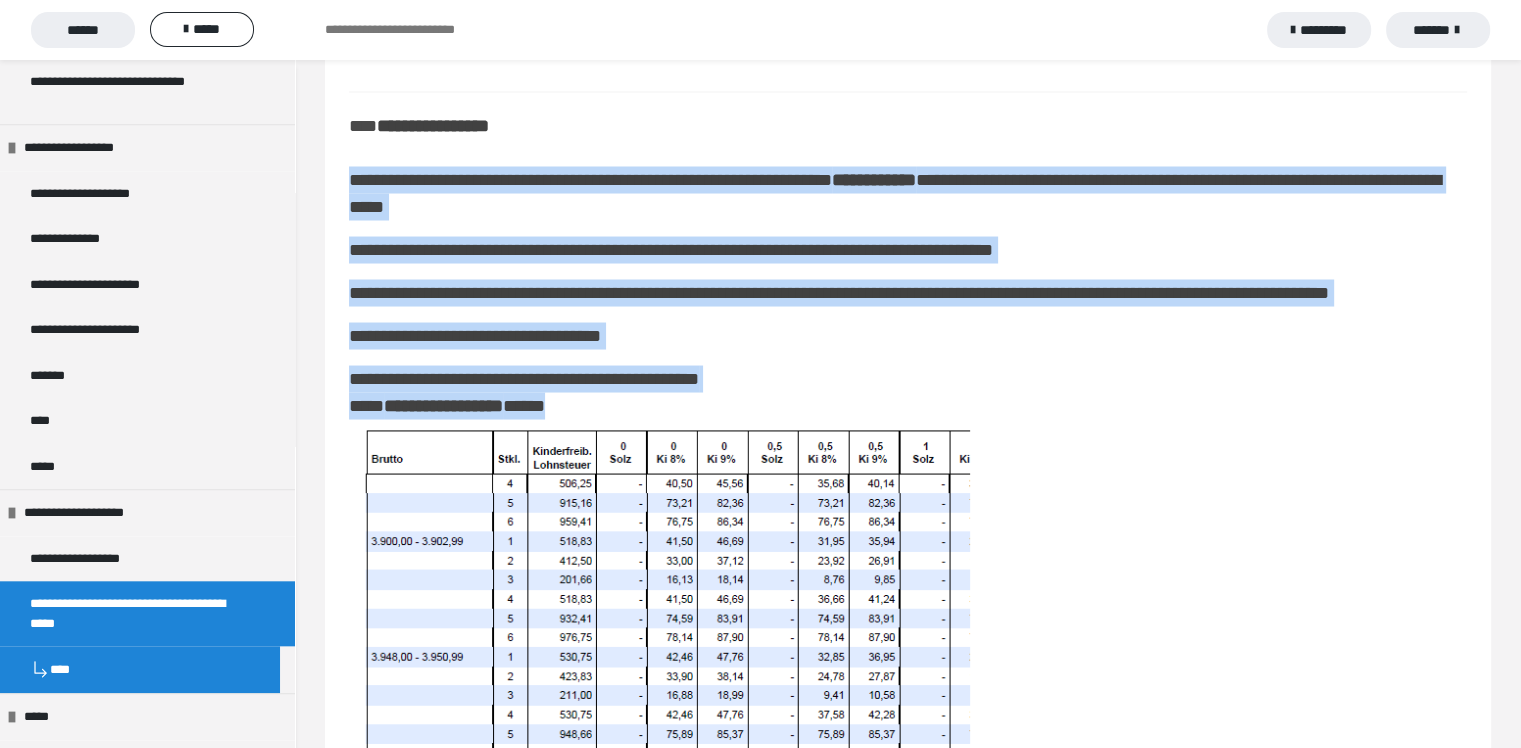 click on "**********" at bounding box center [908, 335] 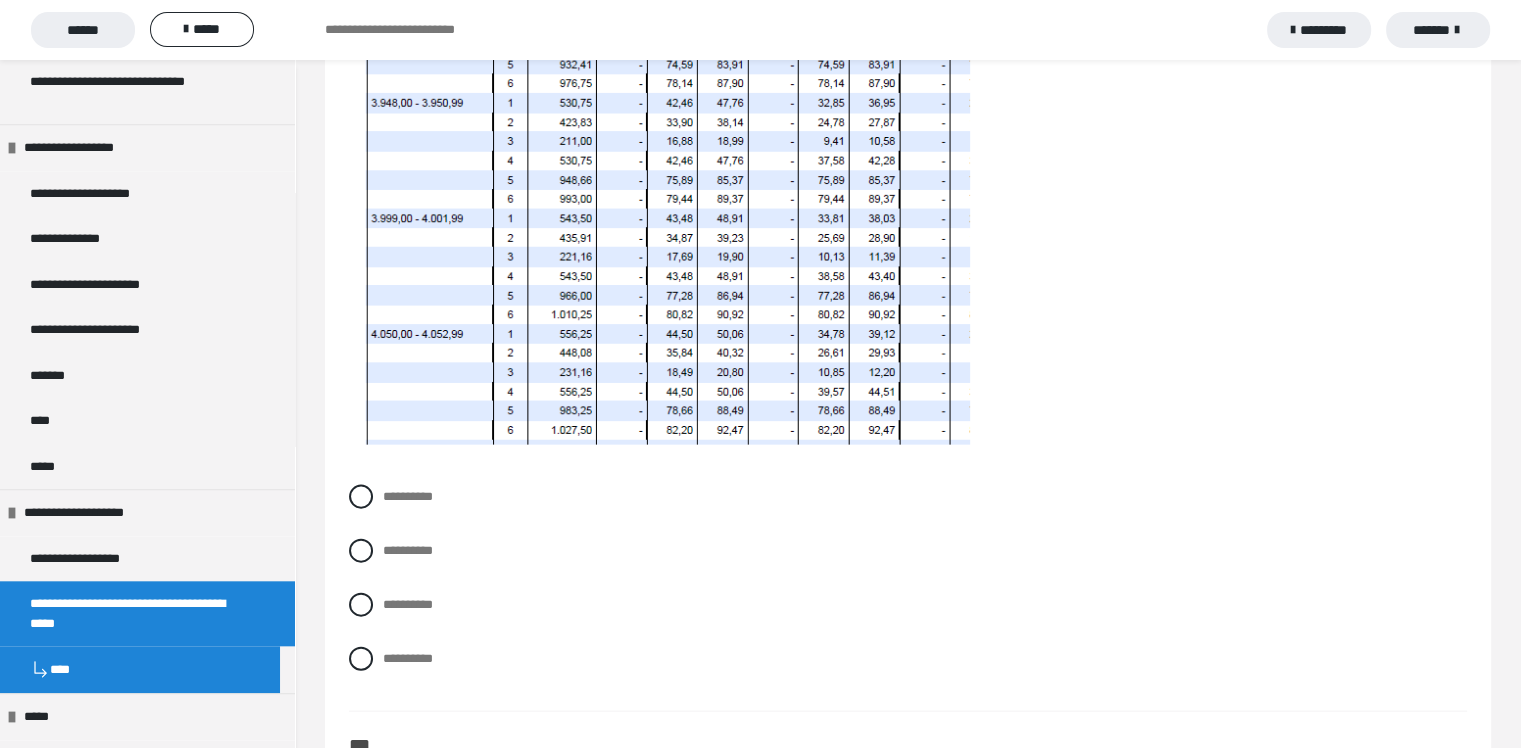 scroll, scrollTop: 4500, scrollLeft: 0, axis: vertical 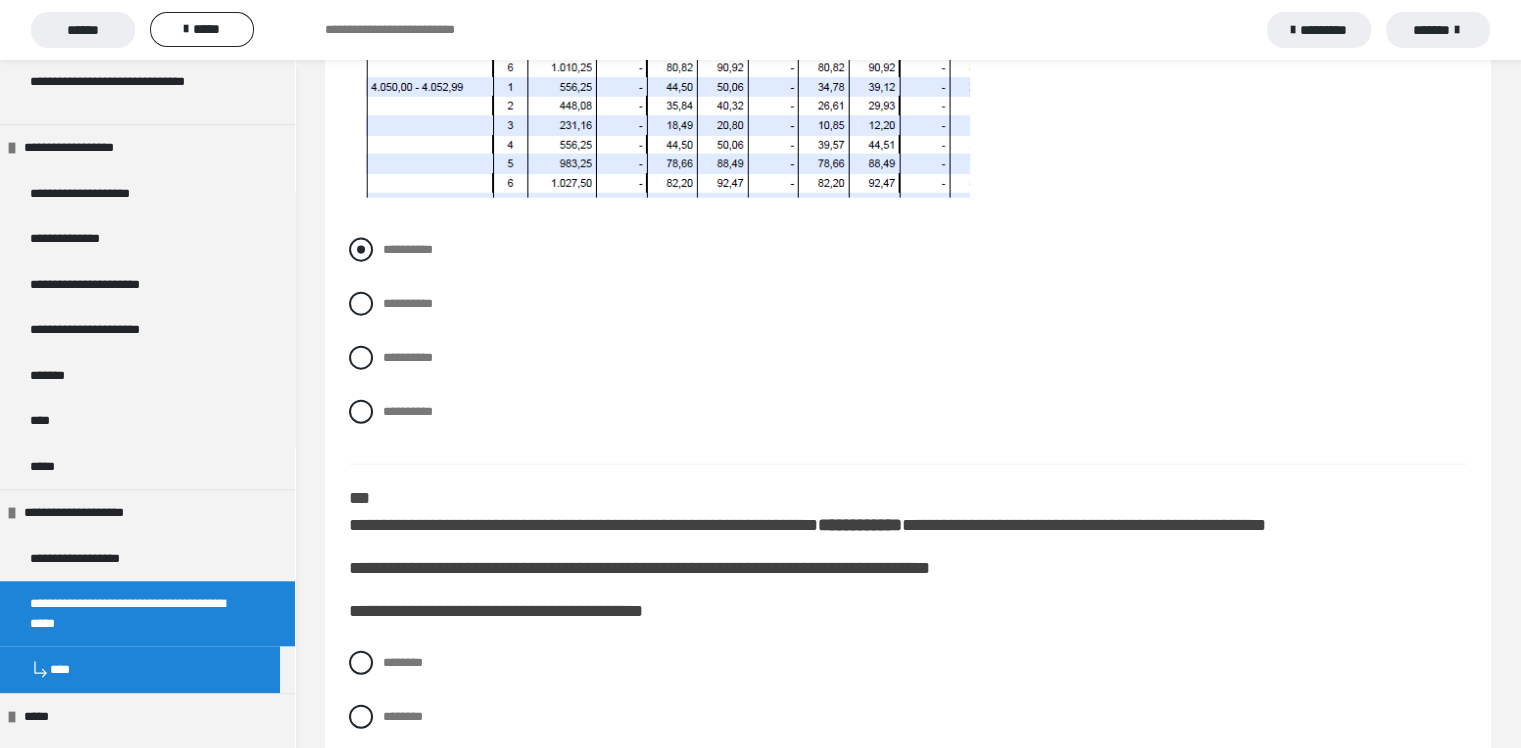 click at bounding box center [361, 250] 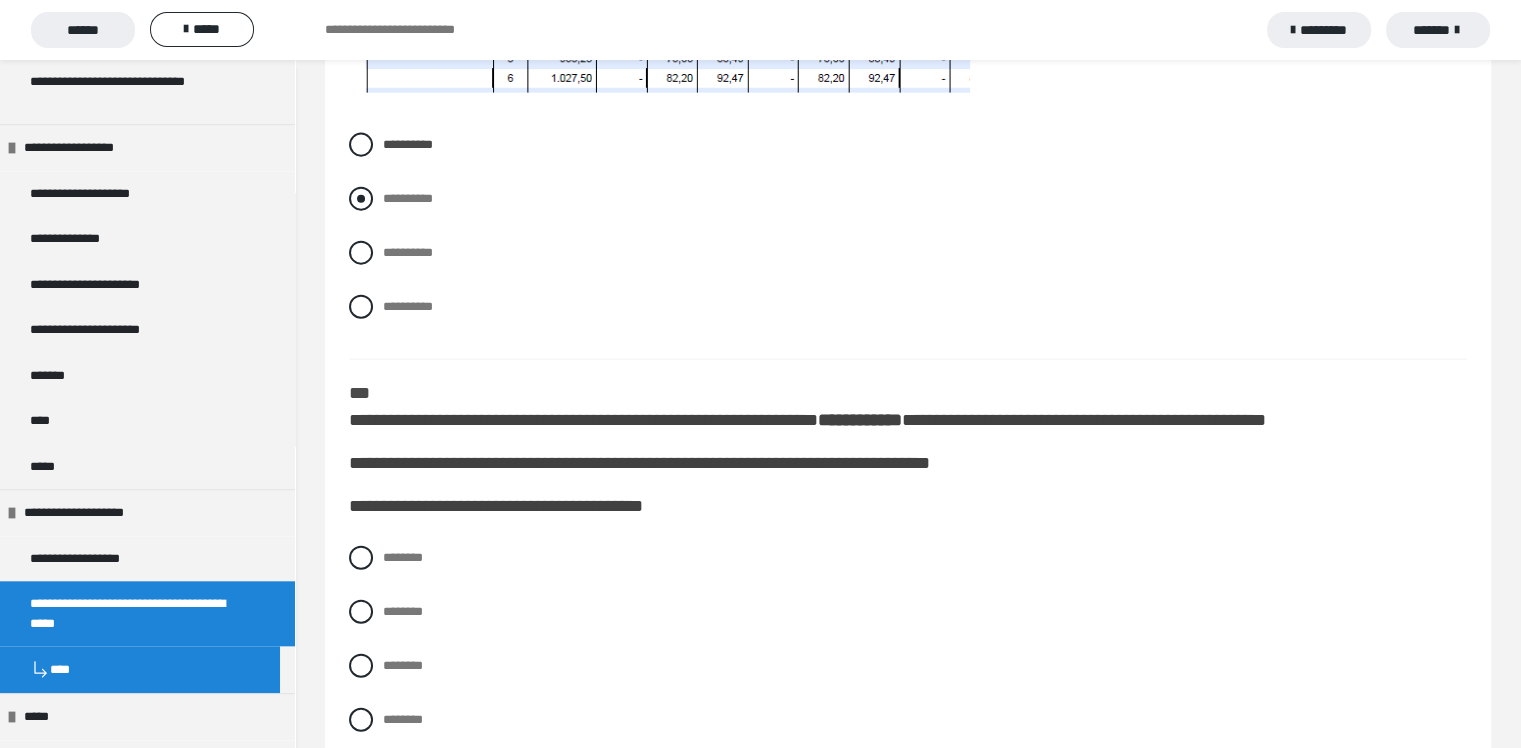 scroll, scrollTop: 4700, scrollLeft: 0, axis: vertical 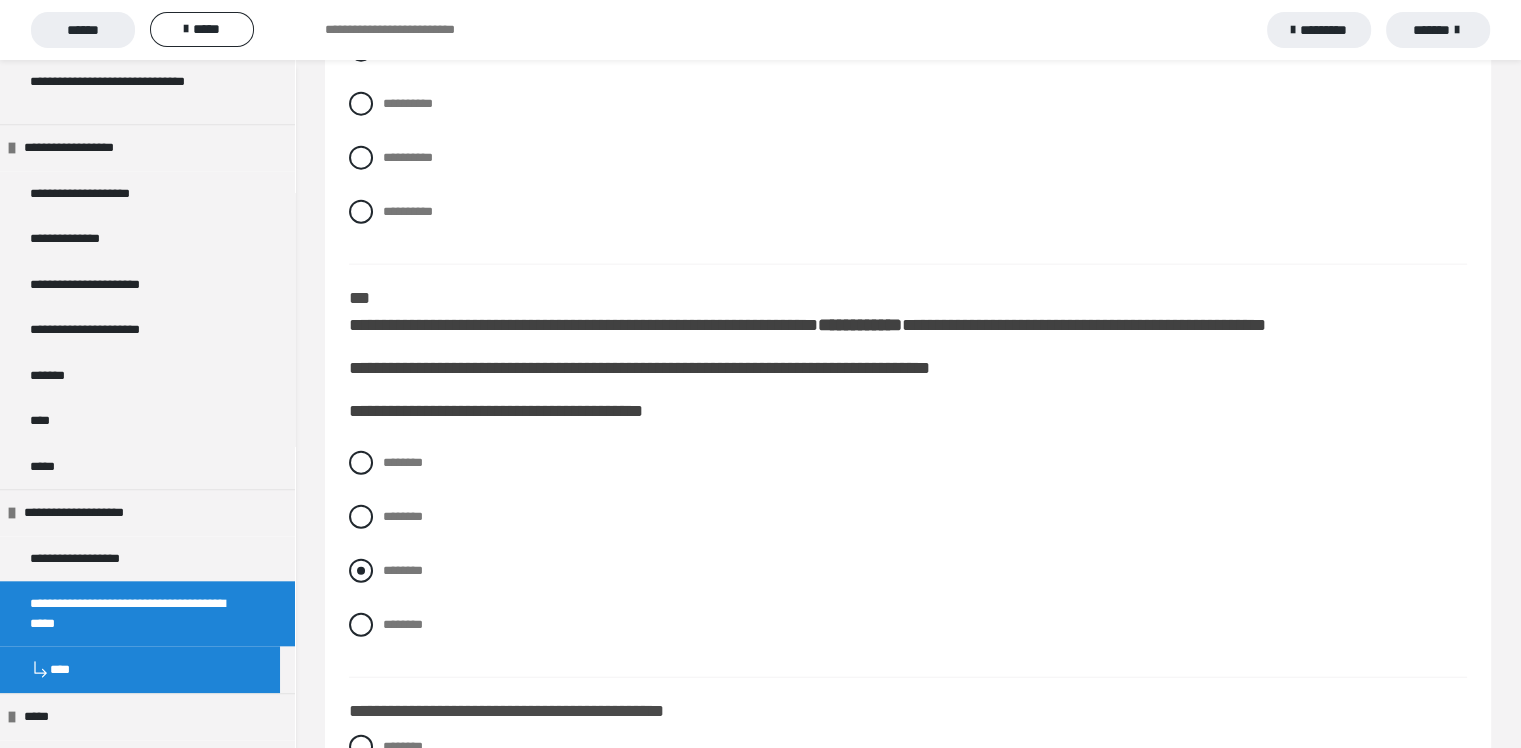 click on "********" at bounding box center [908, 571] 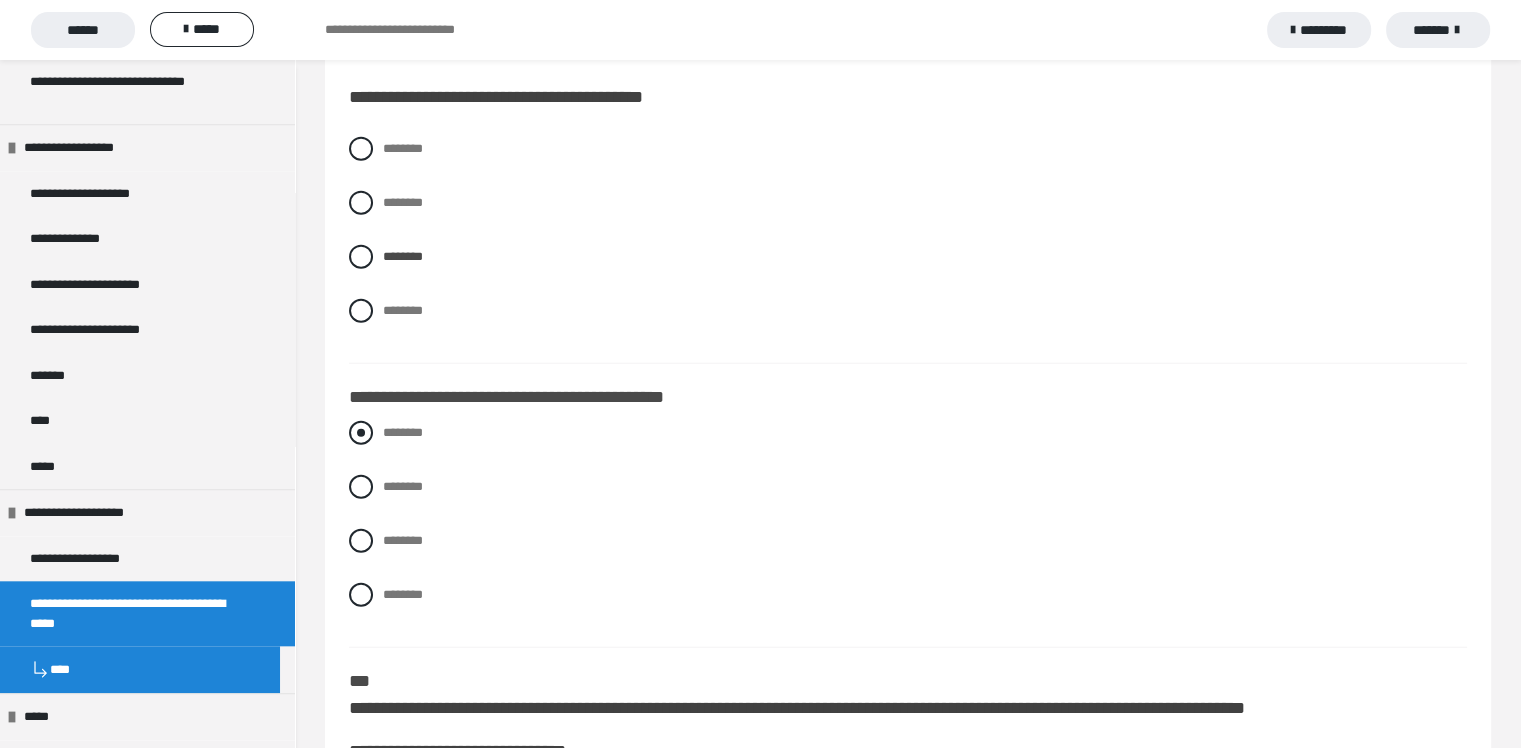 scroll, scrollTop: 4900, scrollLeft: 0, axis: vertical 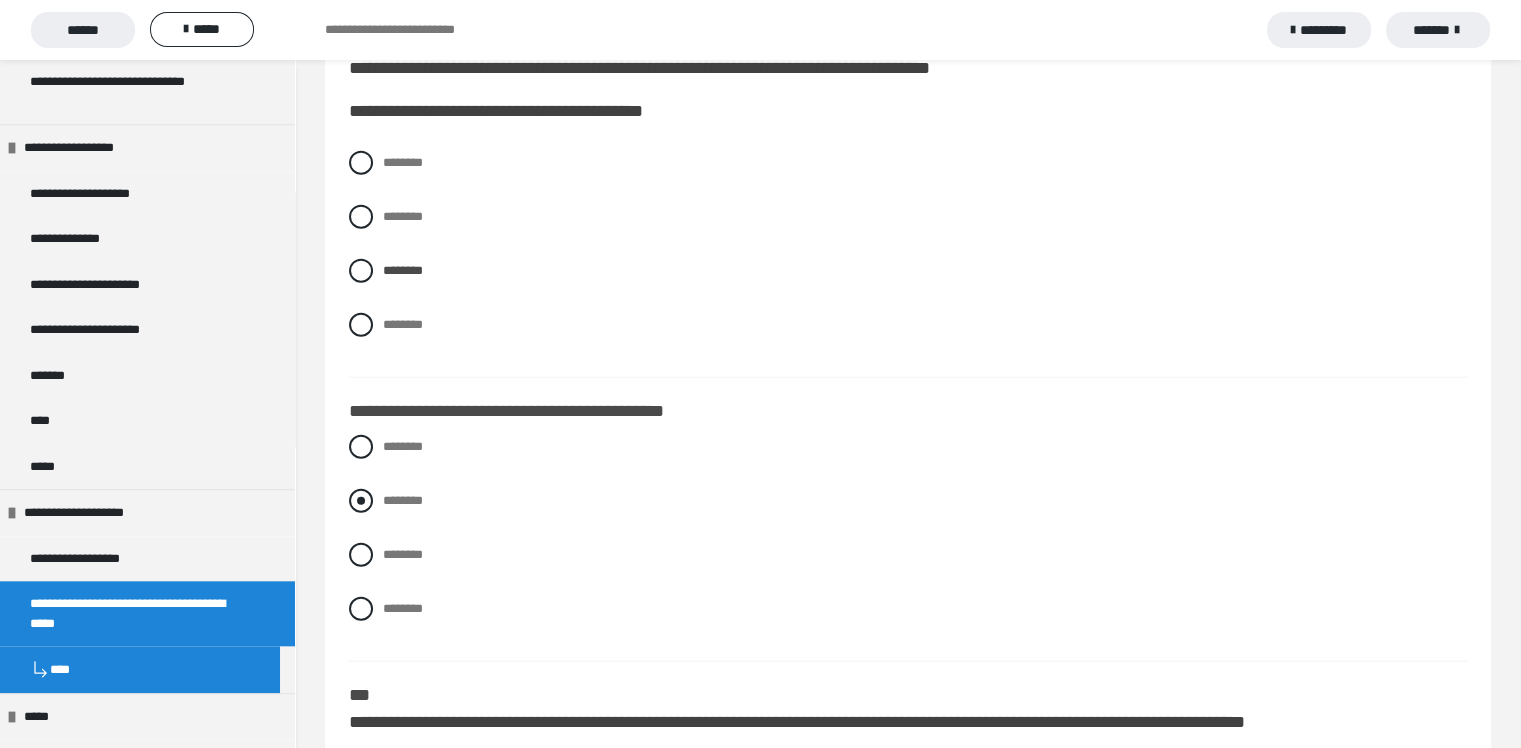 click on "********" at bounding box center [403, 500] 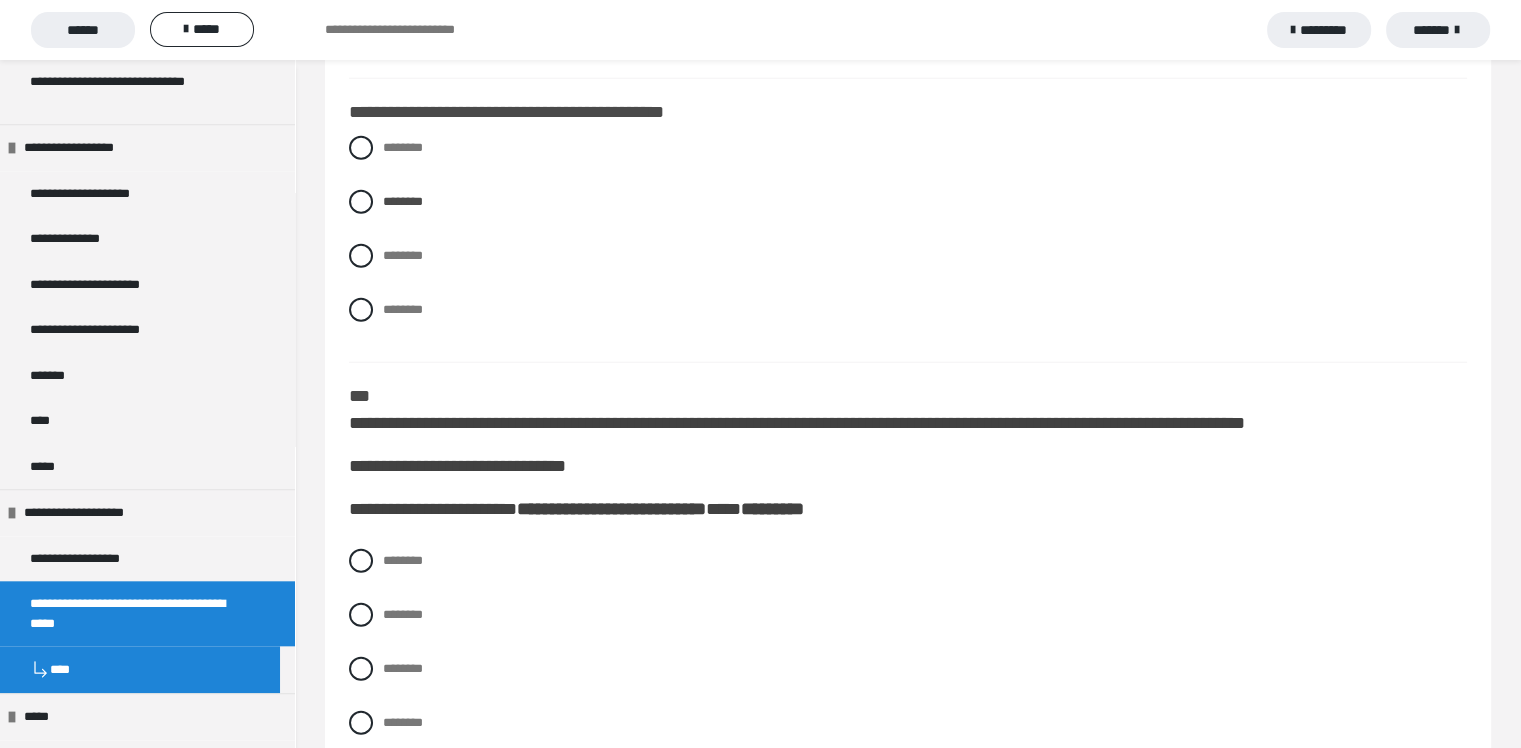 scroll, scrollTop: 5300, scrollLeft: 0, axis: vertical 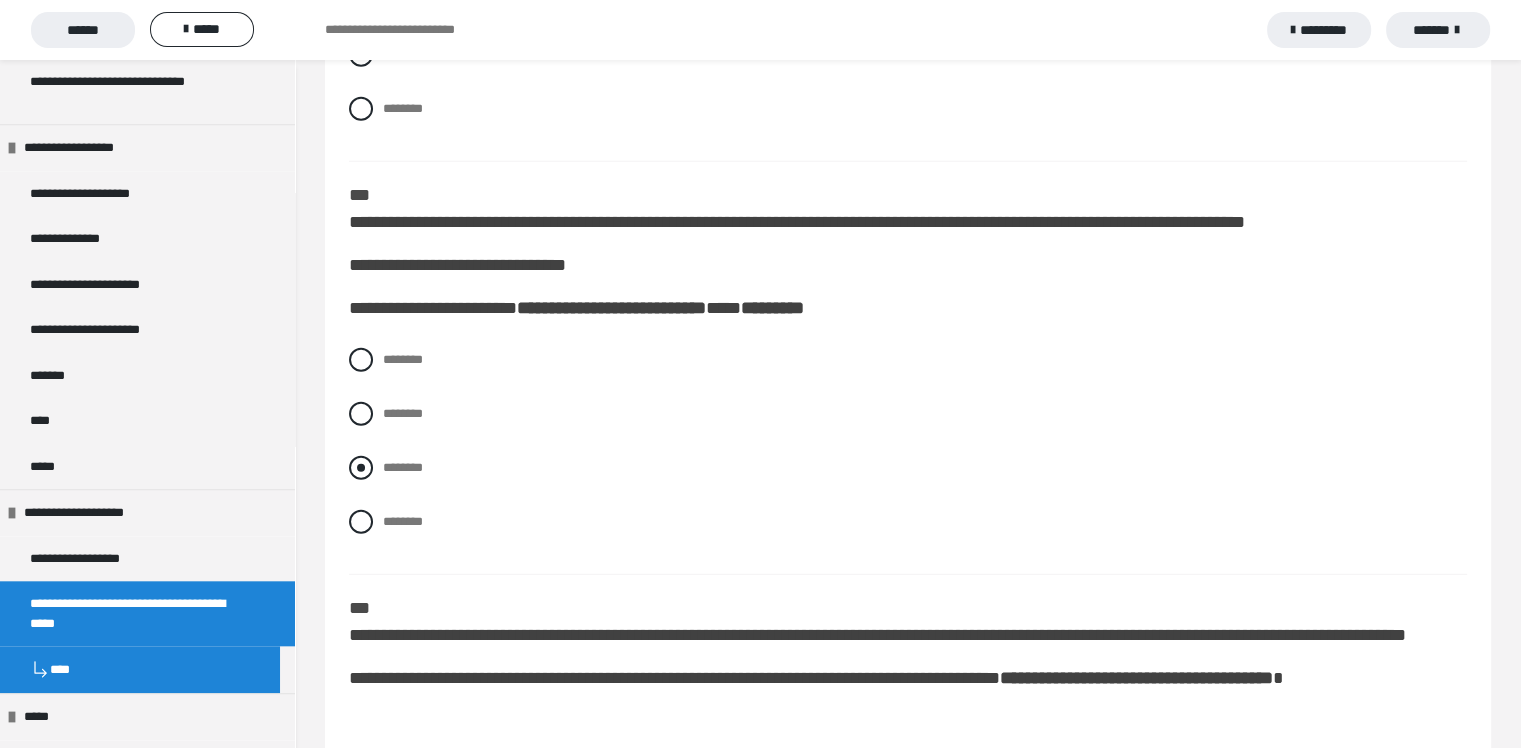 click on "********" at bounding box center (403, 467) 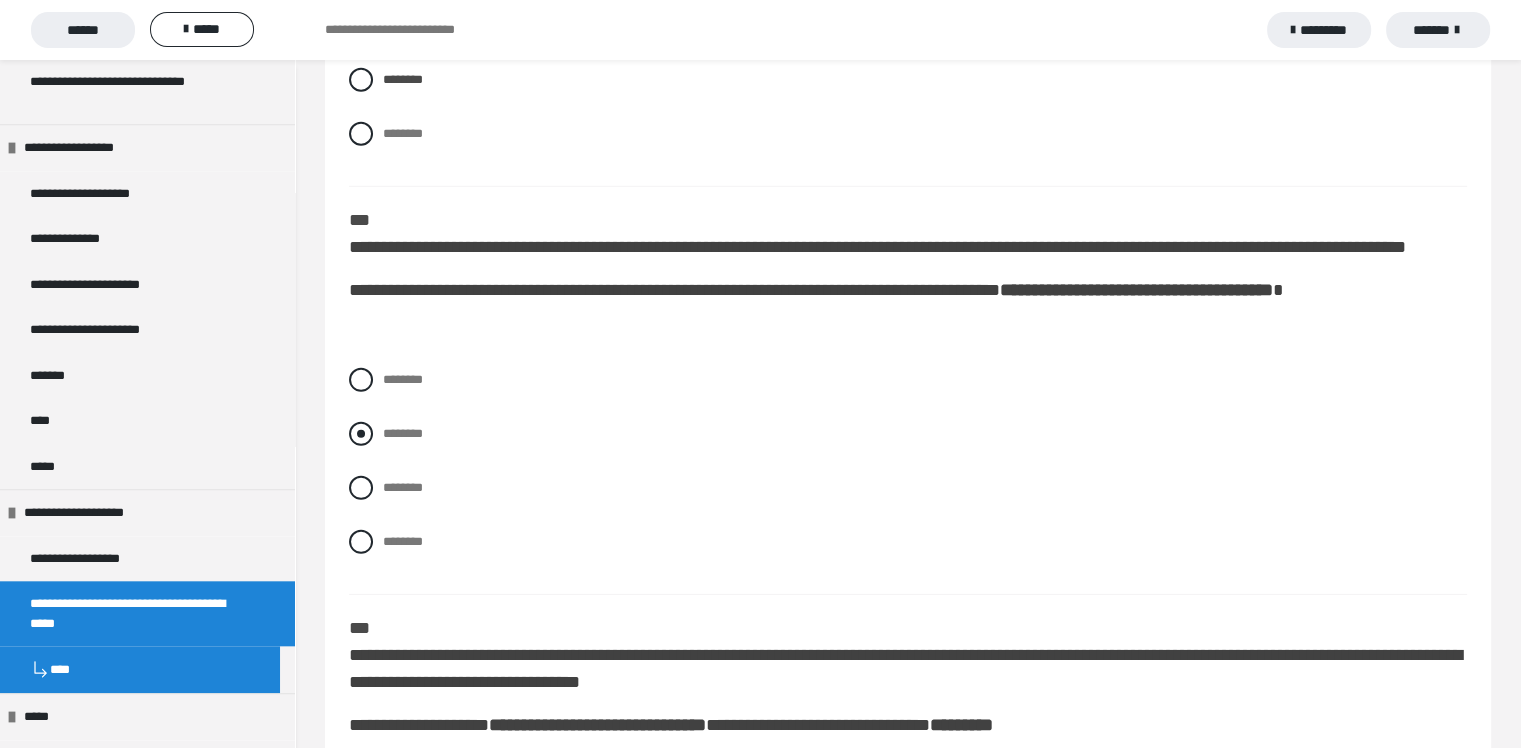 scroll, scrollTop: 5900, scrollLeft: 0, axis: vertical 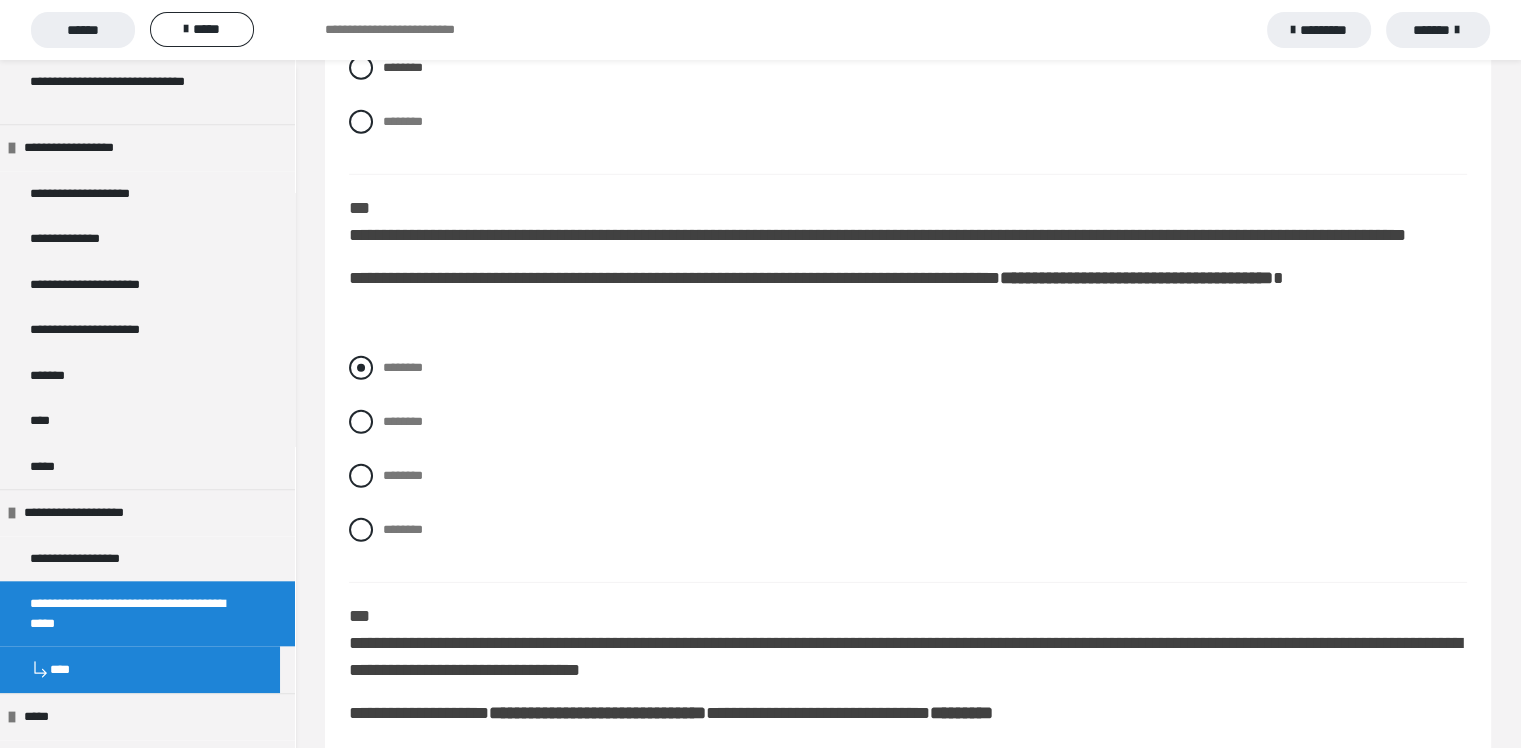click on "********" at bounding box center [403, 367] 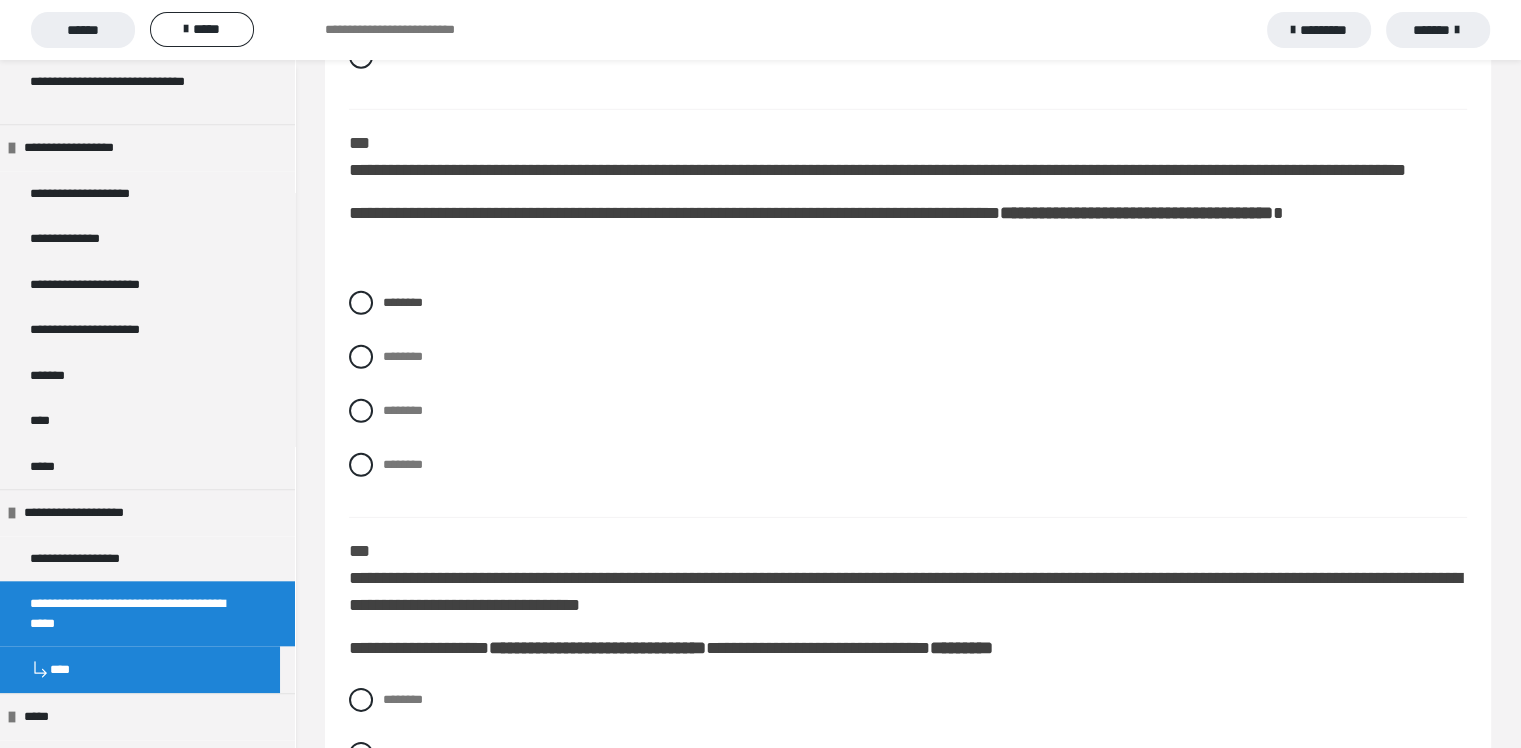 scroll, scrollTop: 6300, scrollLeft: 0, axis: vertical 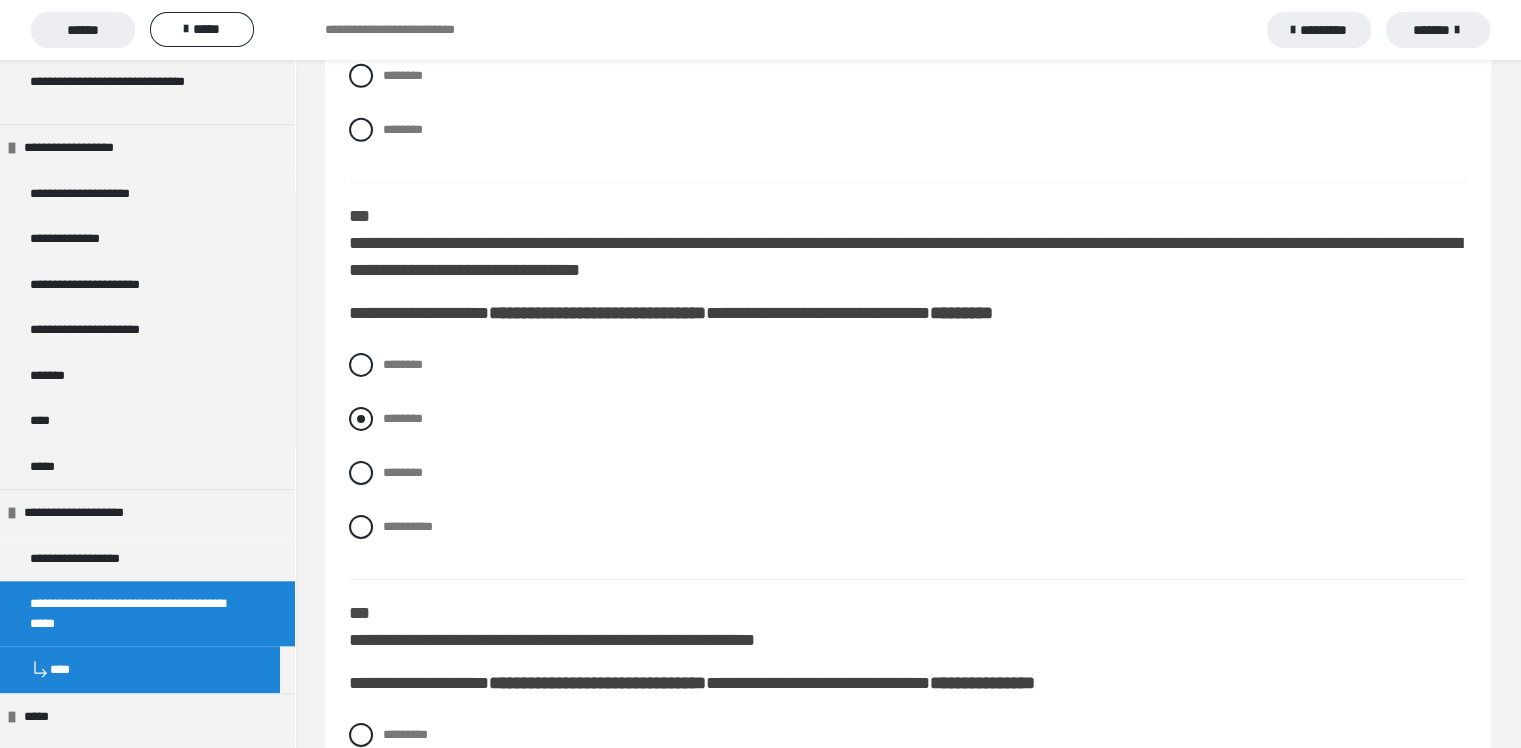 click at bounding box center [361, 419] 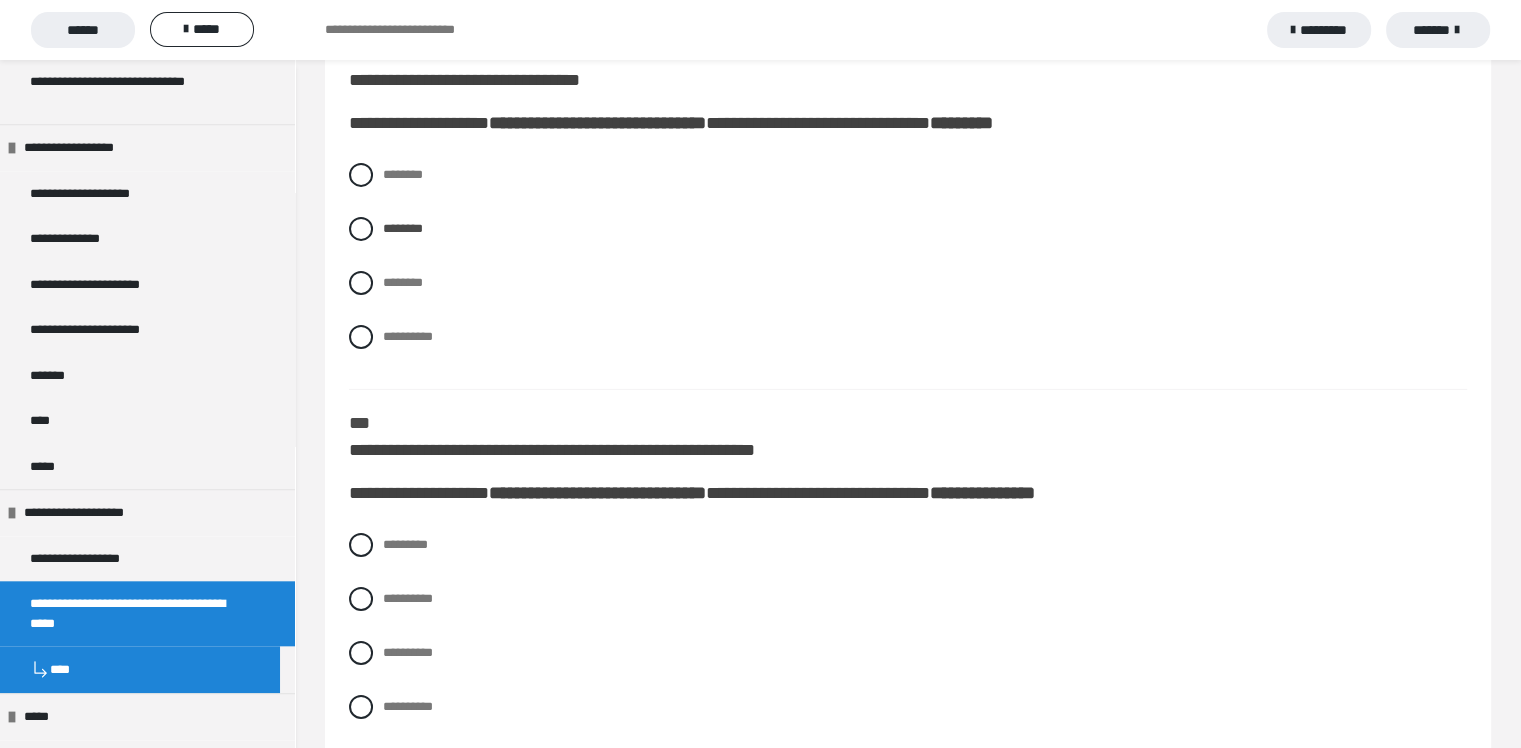 scroll, scrollTop: 6600, scrollLeft: 0, axis: vertical 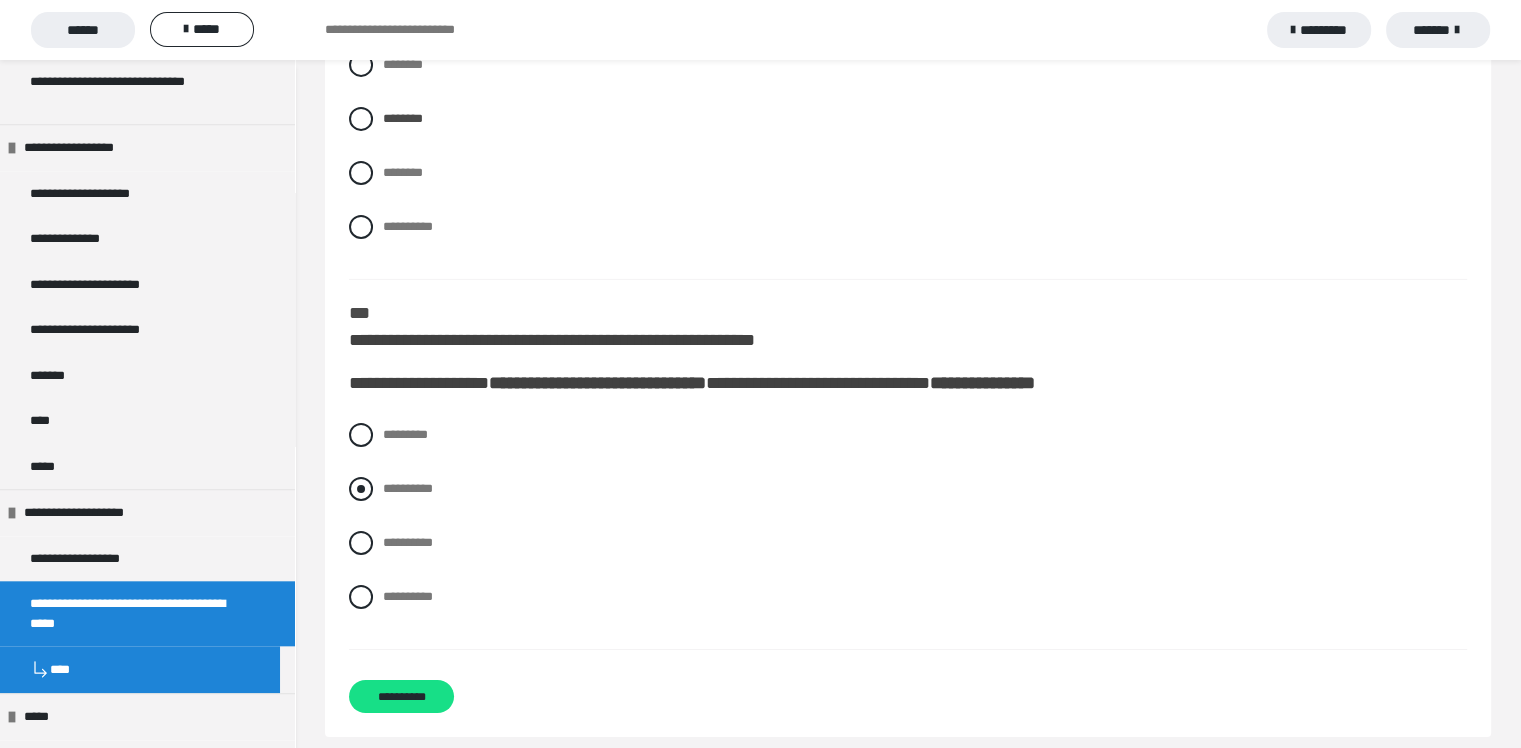 click on "**********" at bounding box center [408, 488] 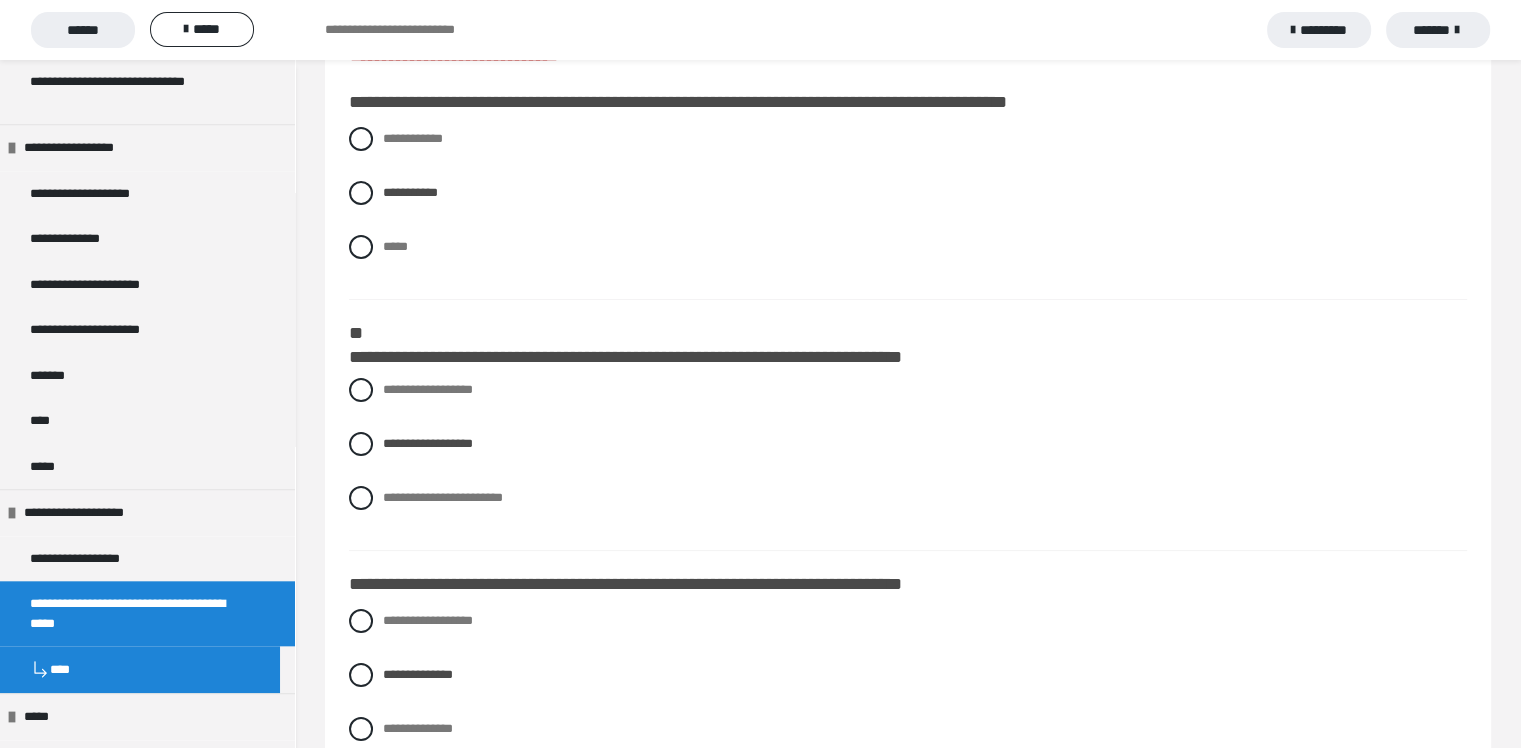 scroll, scrollTop: 68, scrollLeft: 0, axis: vertical 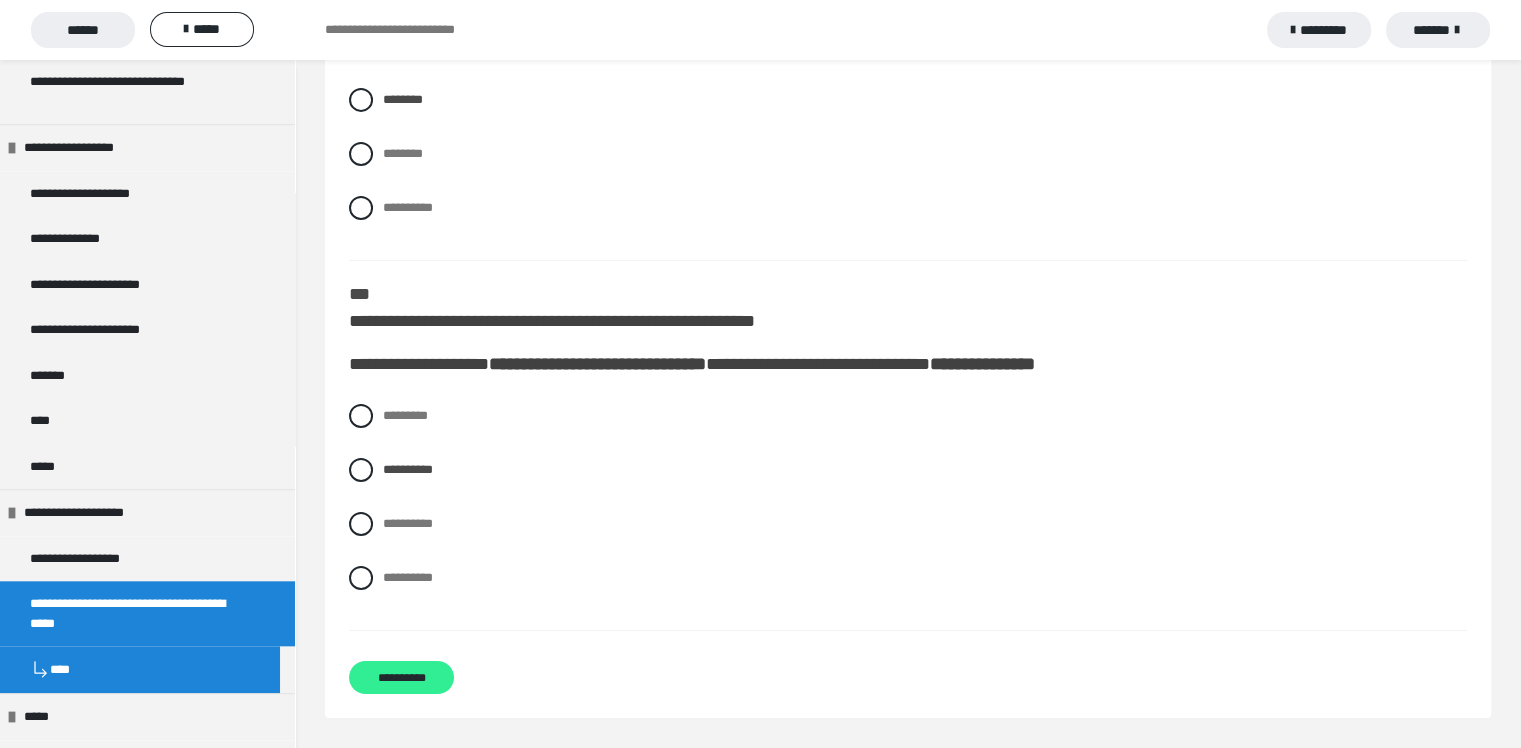 click on "**********" at bounding box center [401, 677] 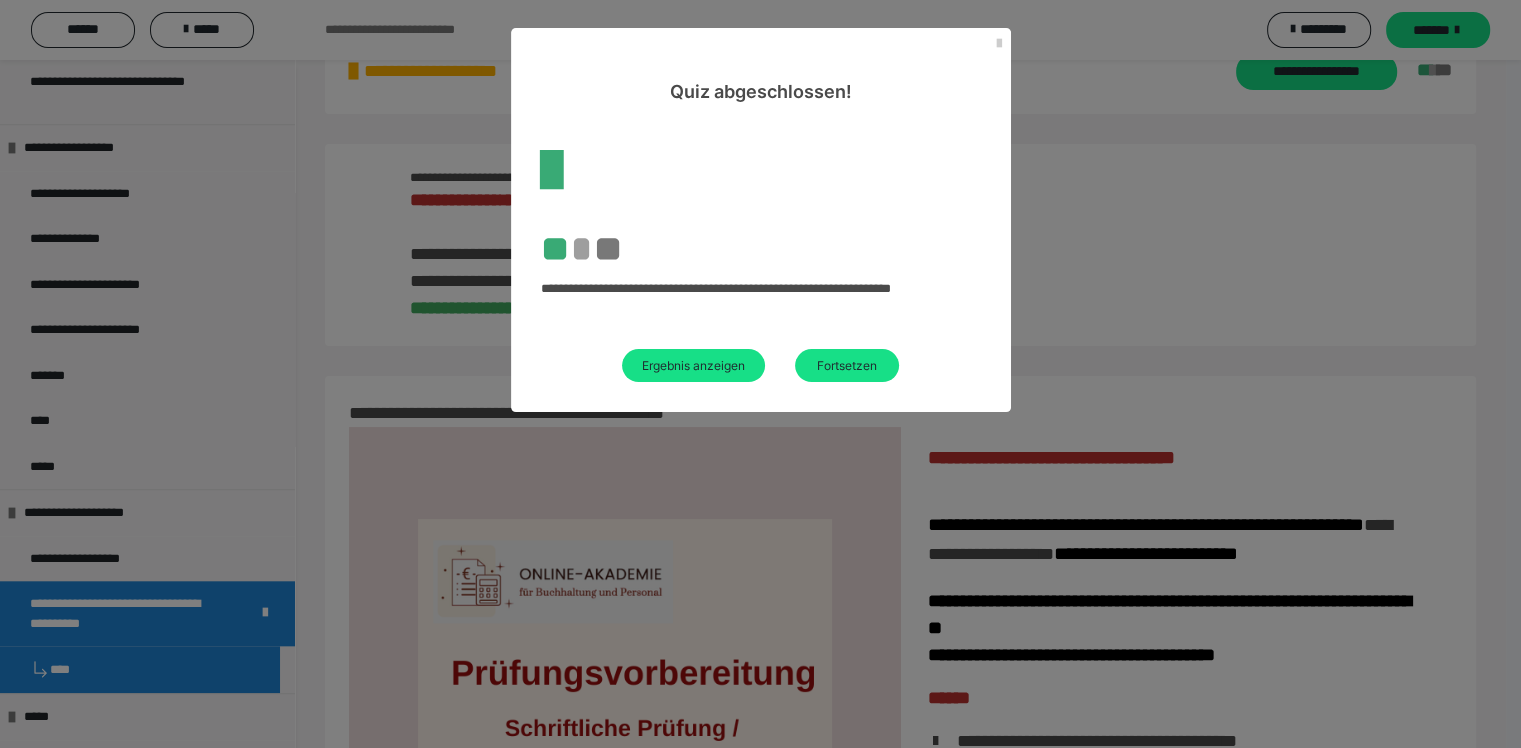scroll, scrollTop: 451, scrollLeft: 0, axis: vertical 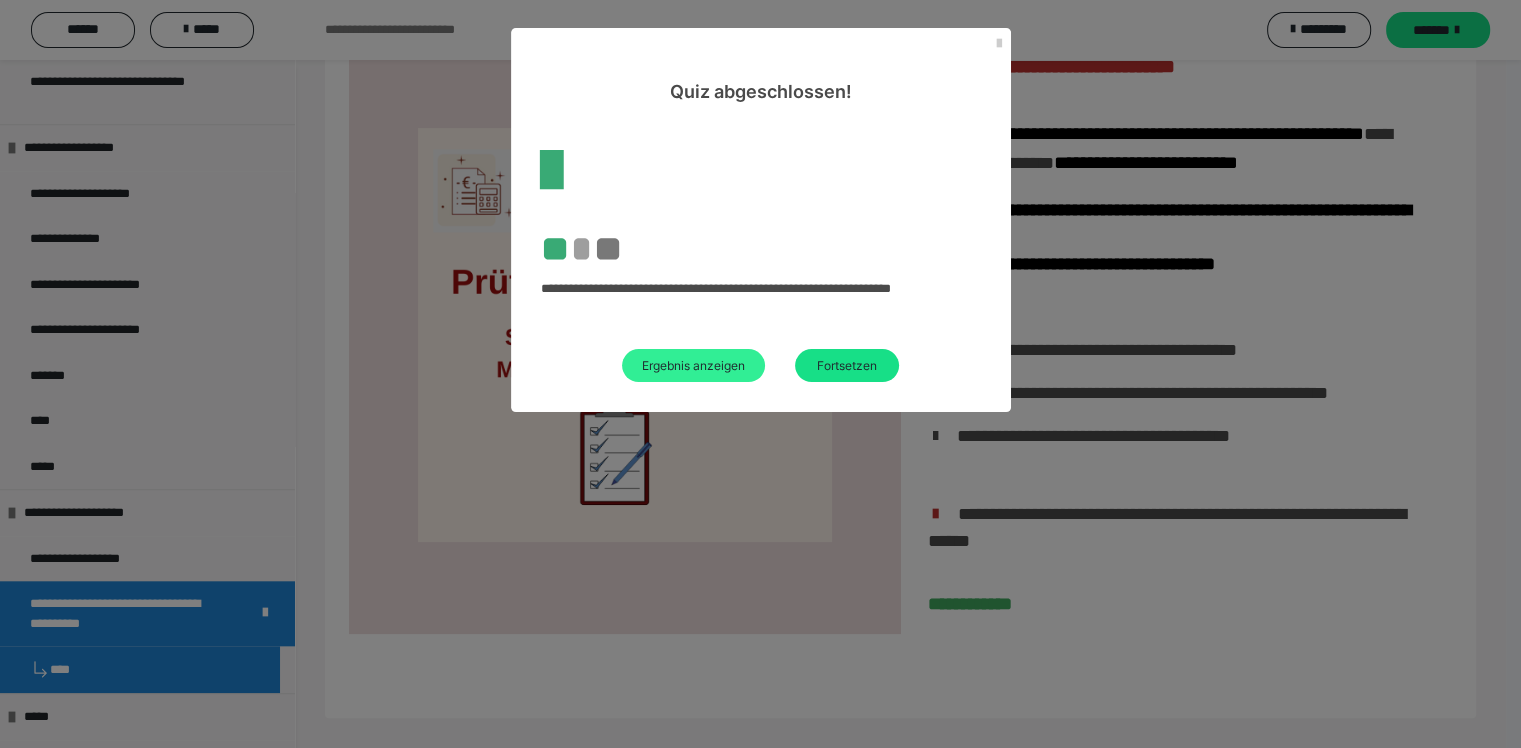 click on "Ergebnis anzeigen" at bounding box center (693, 365) 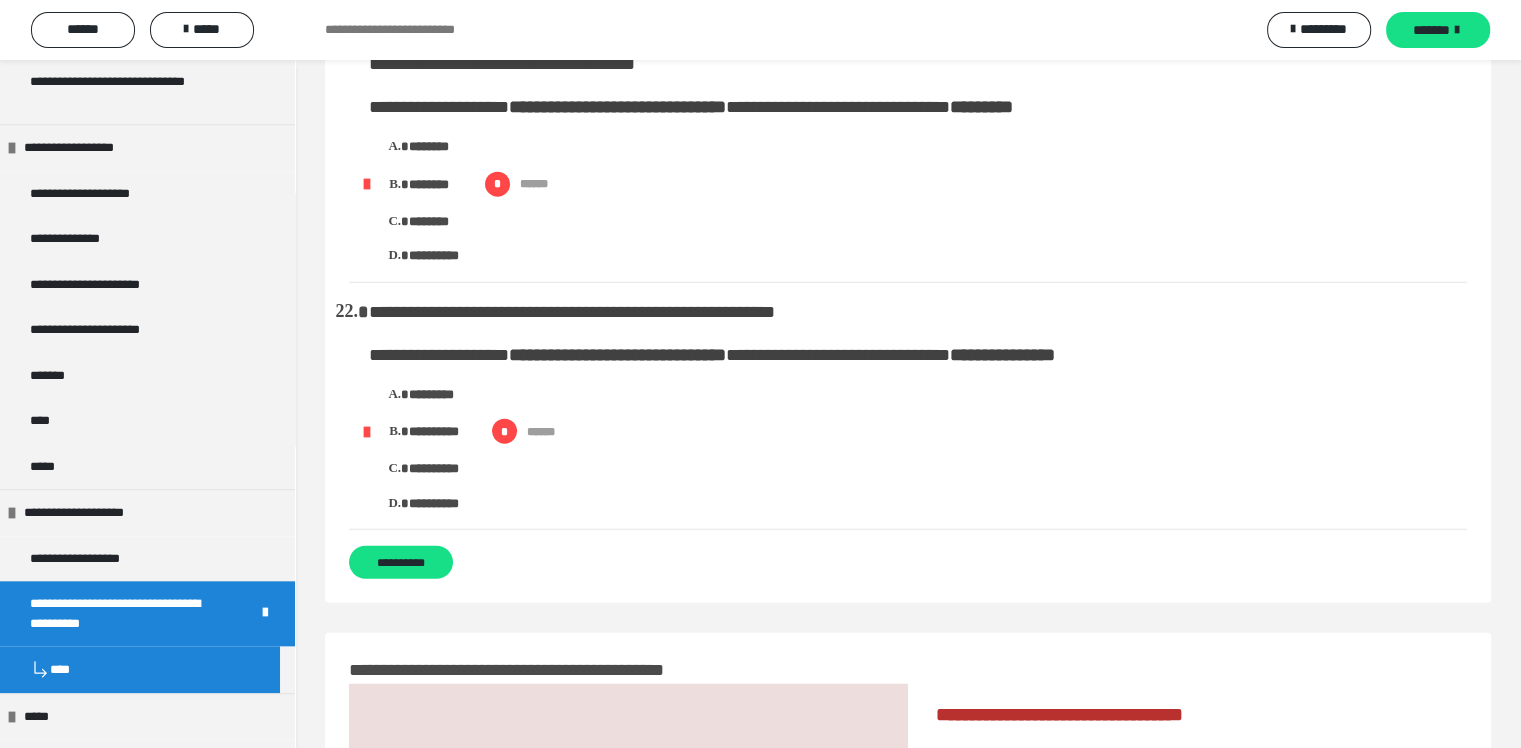 scroll, scrollTop: 4900, scrollLeft: 0, axis: vertical 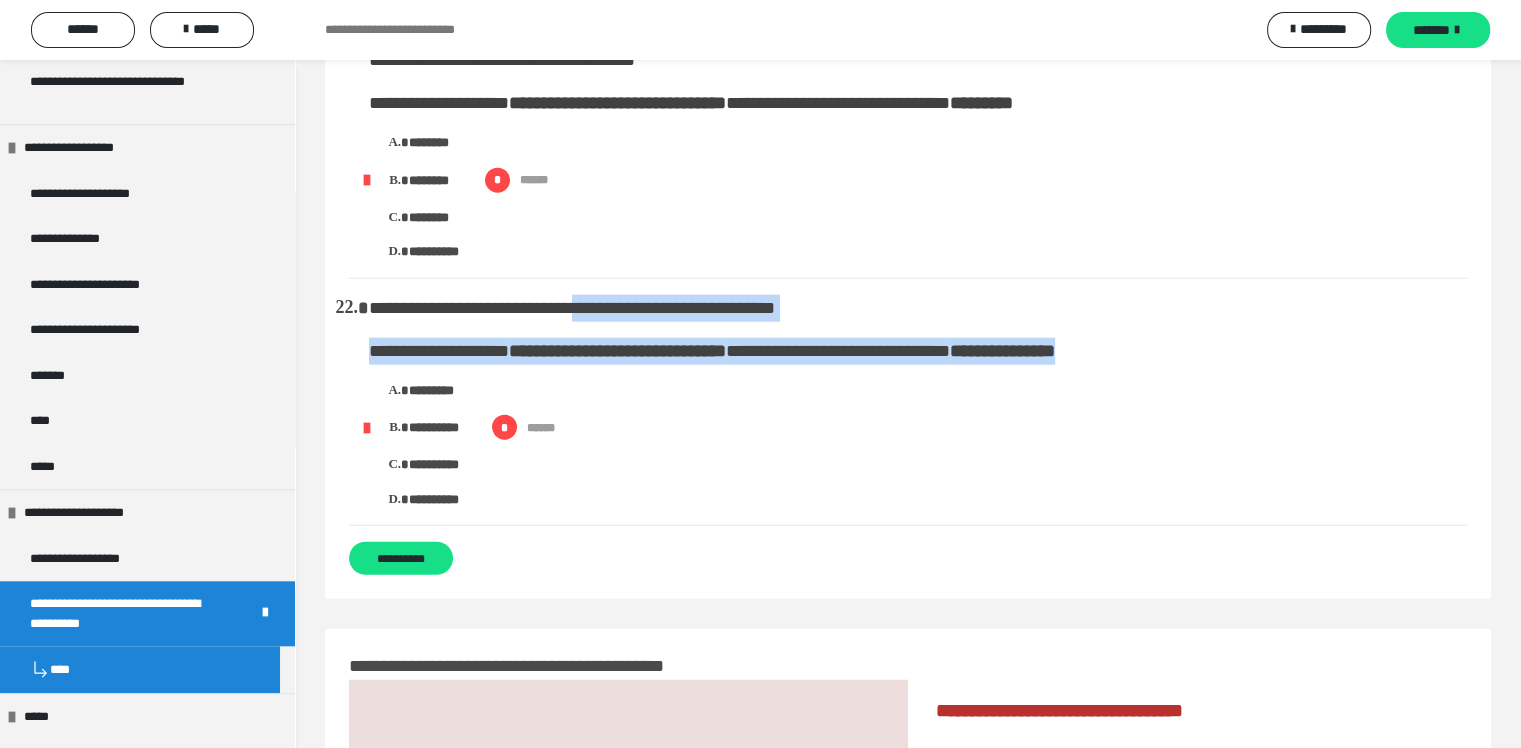 drag, startPoint x: 617, startPoint y: 463, endPoint x: 1214, endPoint y: 490, distance: 597.6102 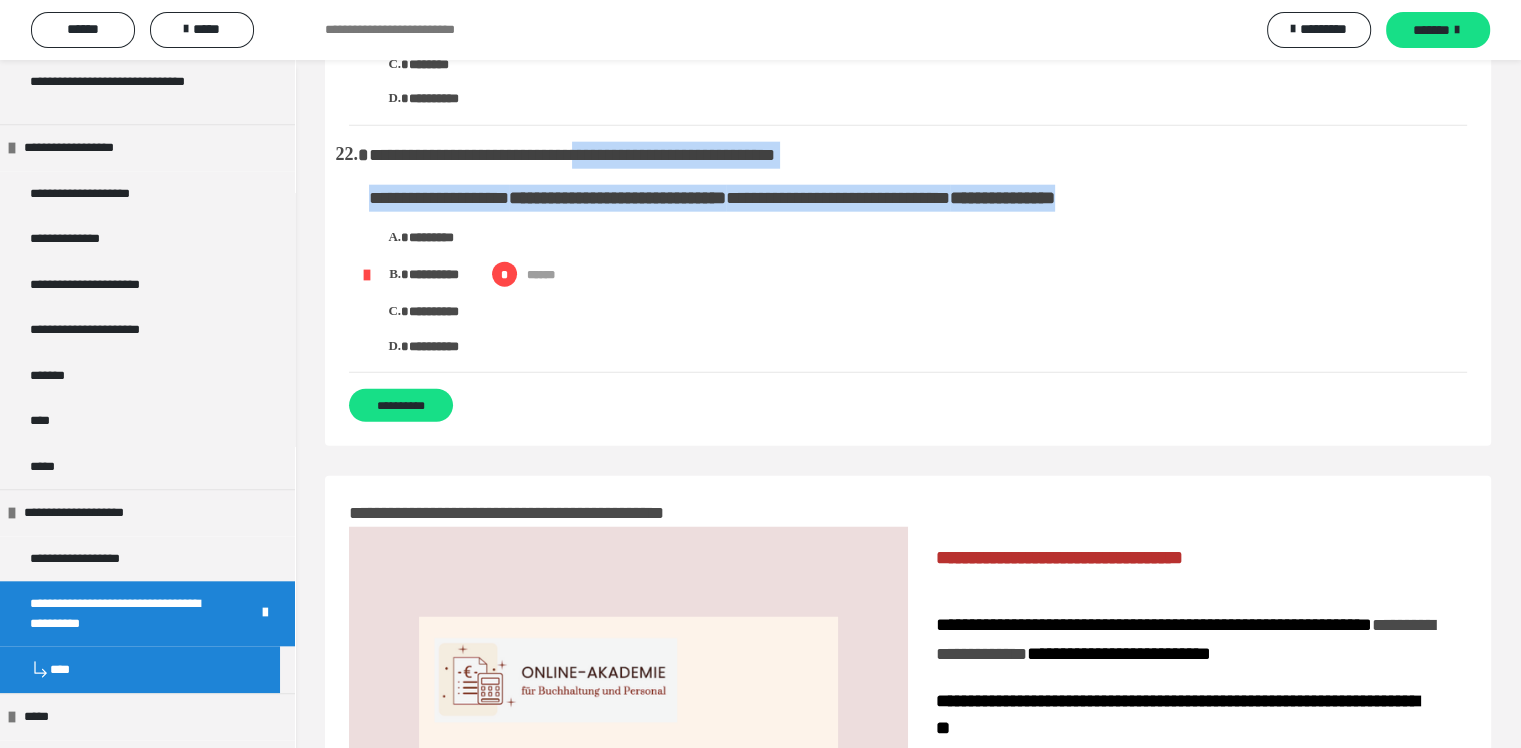 scroll, scrollTop: 5400, scrollLeft: 0, axis: vertical 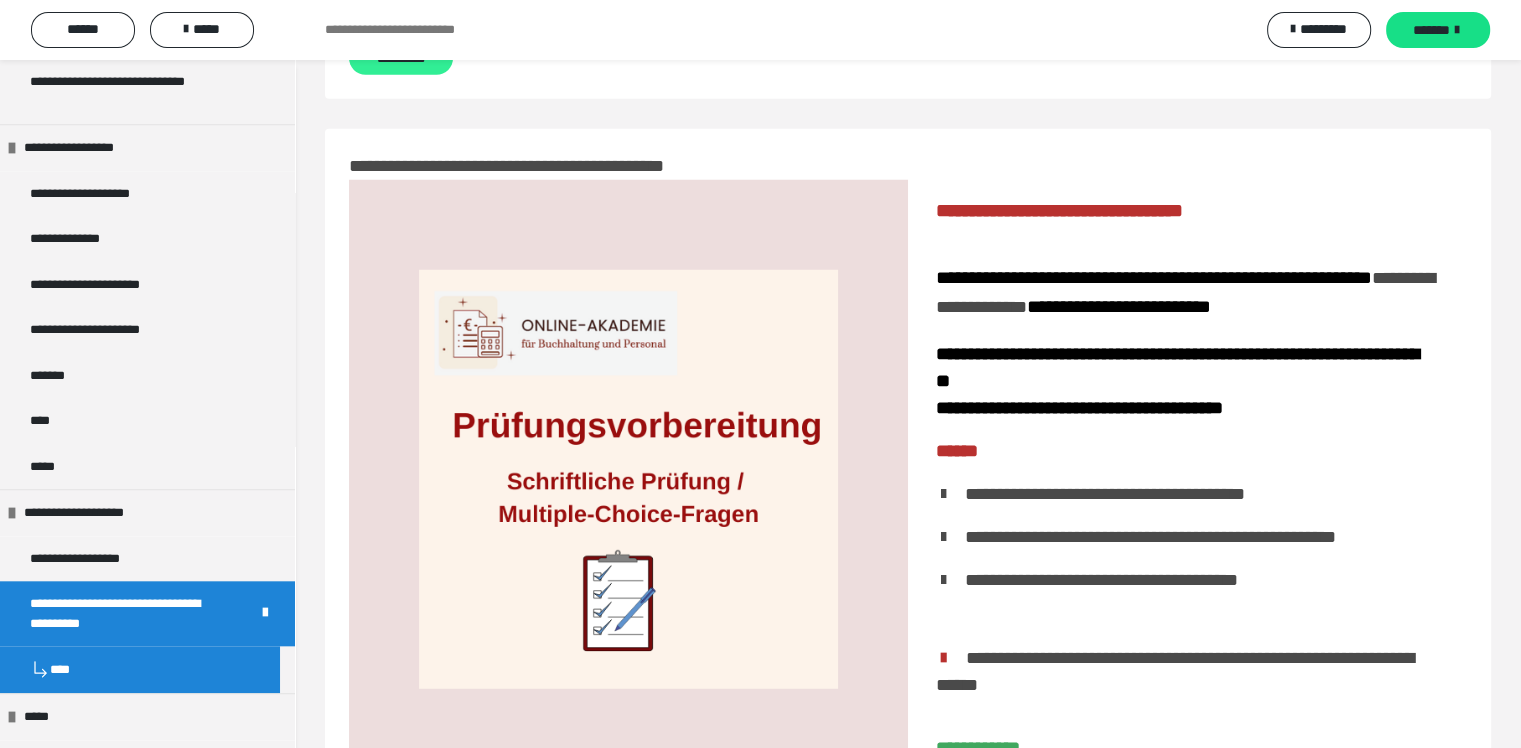 click on "**********" at bounding box center (401, 58) 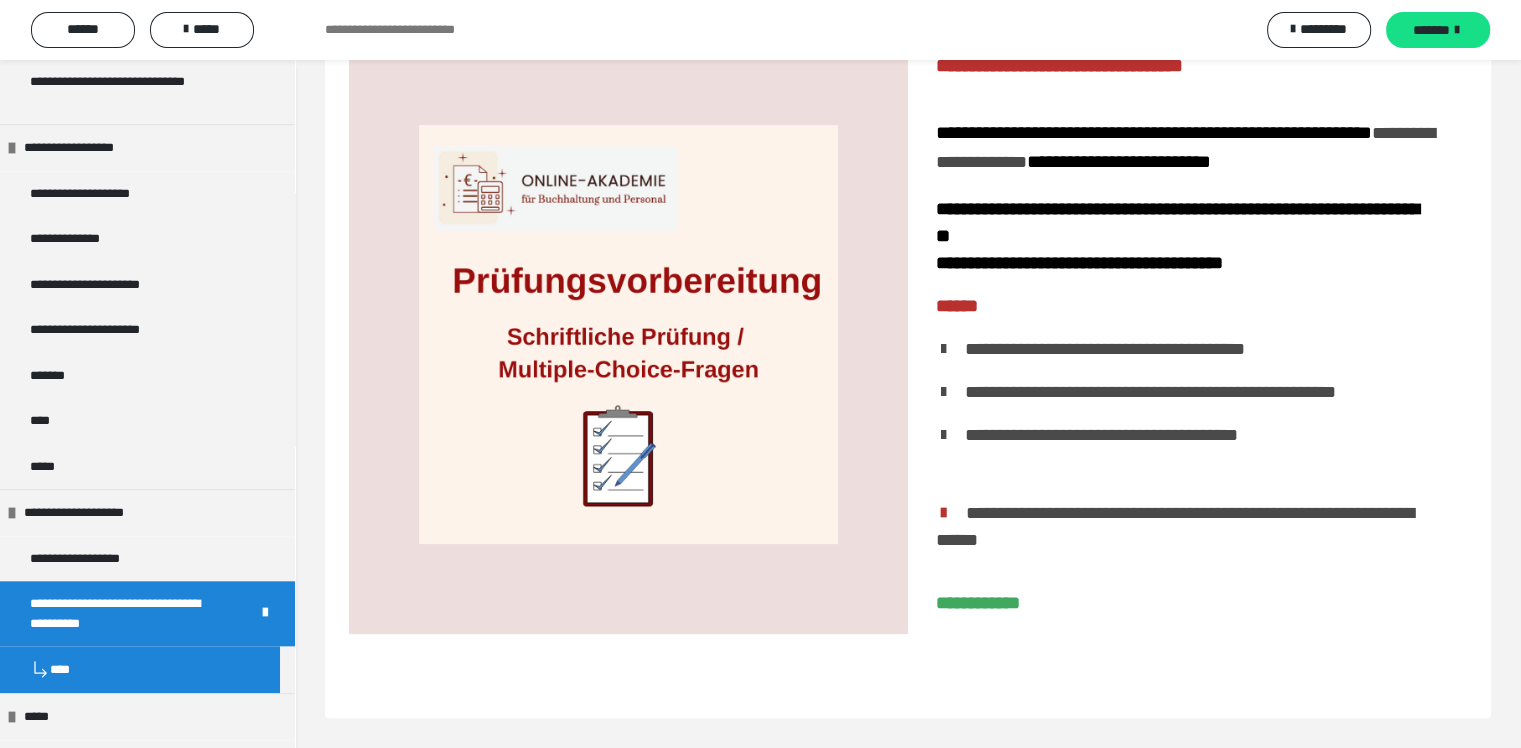 scroll, scrollTop: 155, scrollLeft: 0, axis: vertical 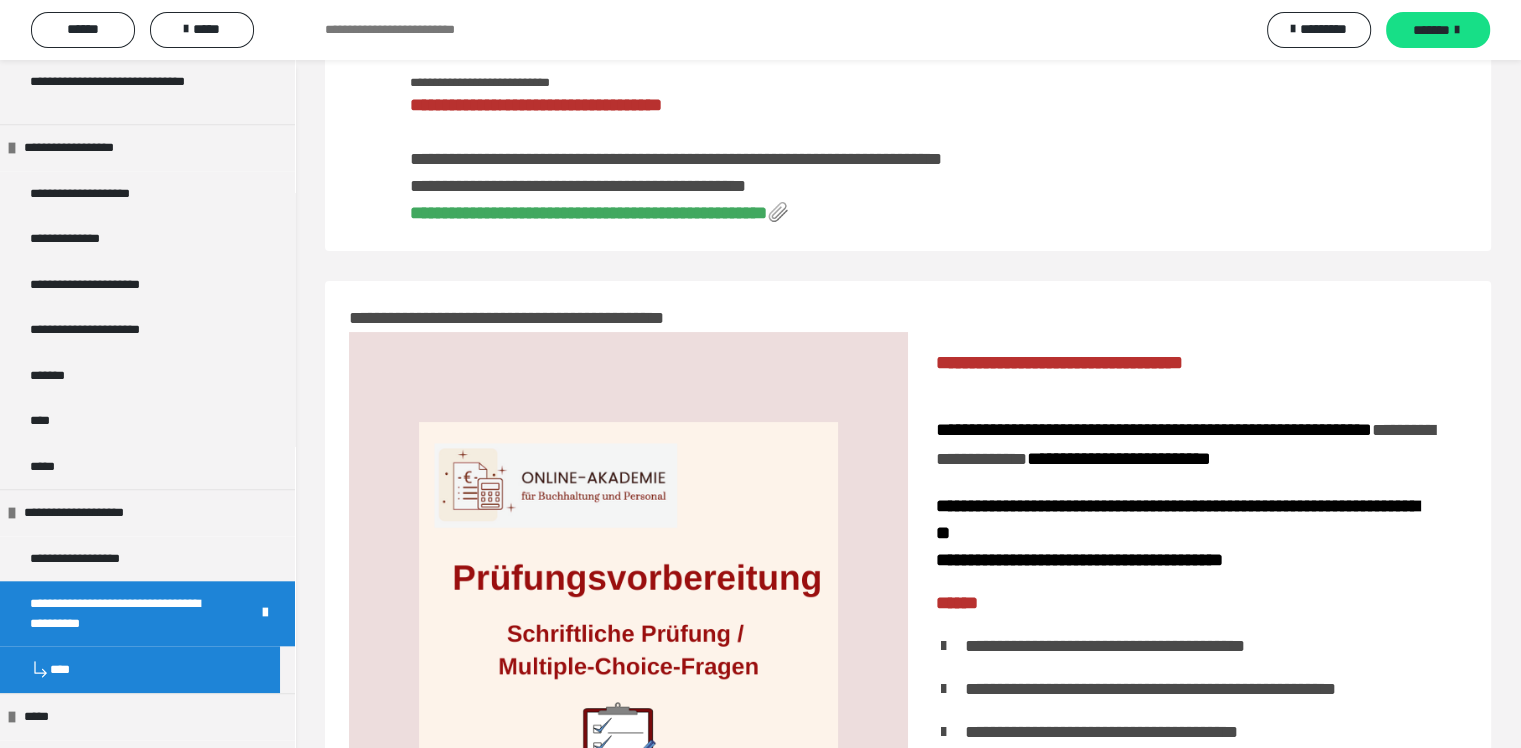 click on "**********" at bounding box center [588, 213] 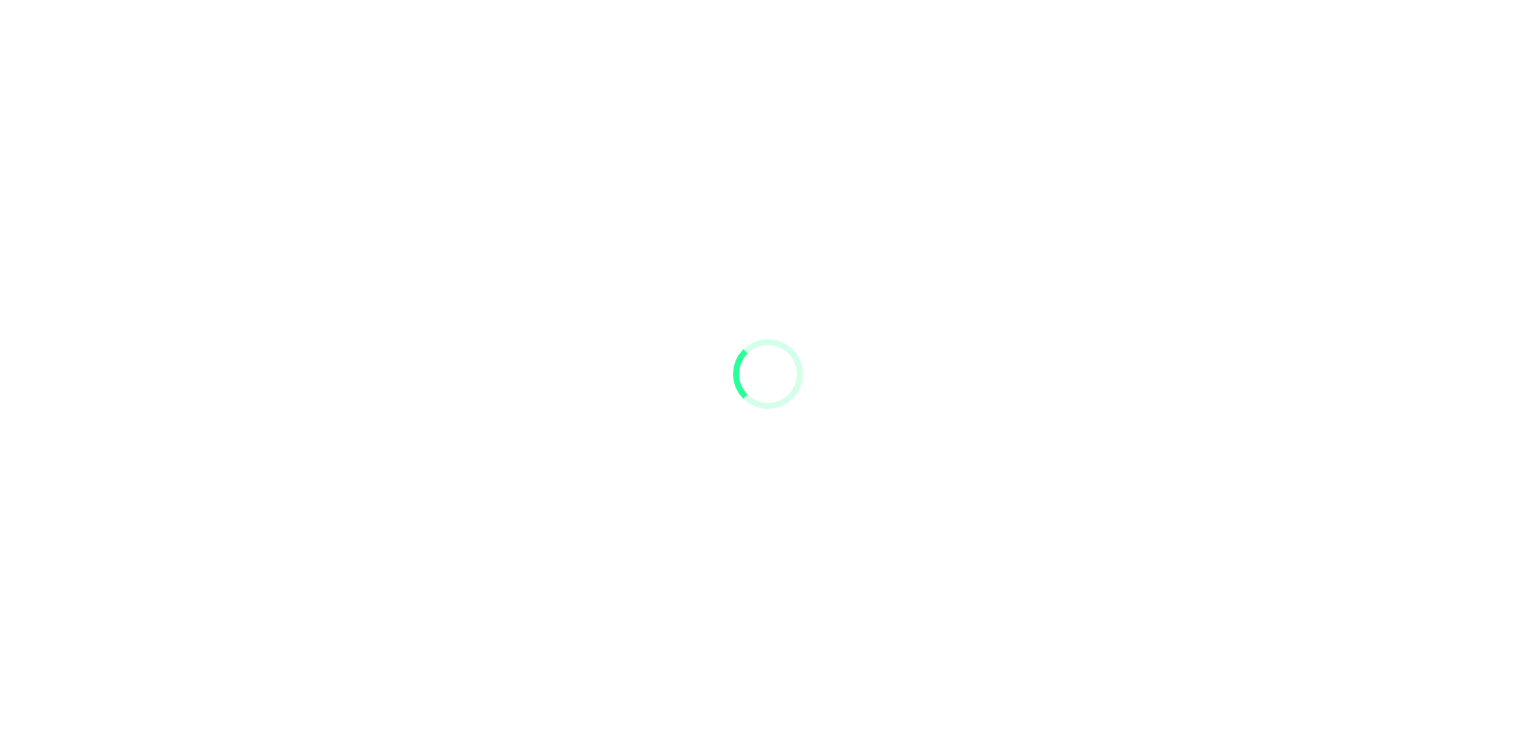 scroll, scrollTop: 0, scrollLeft: 0, axis: both 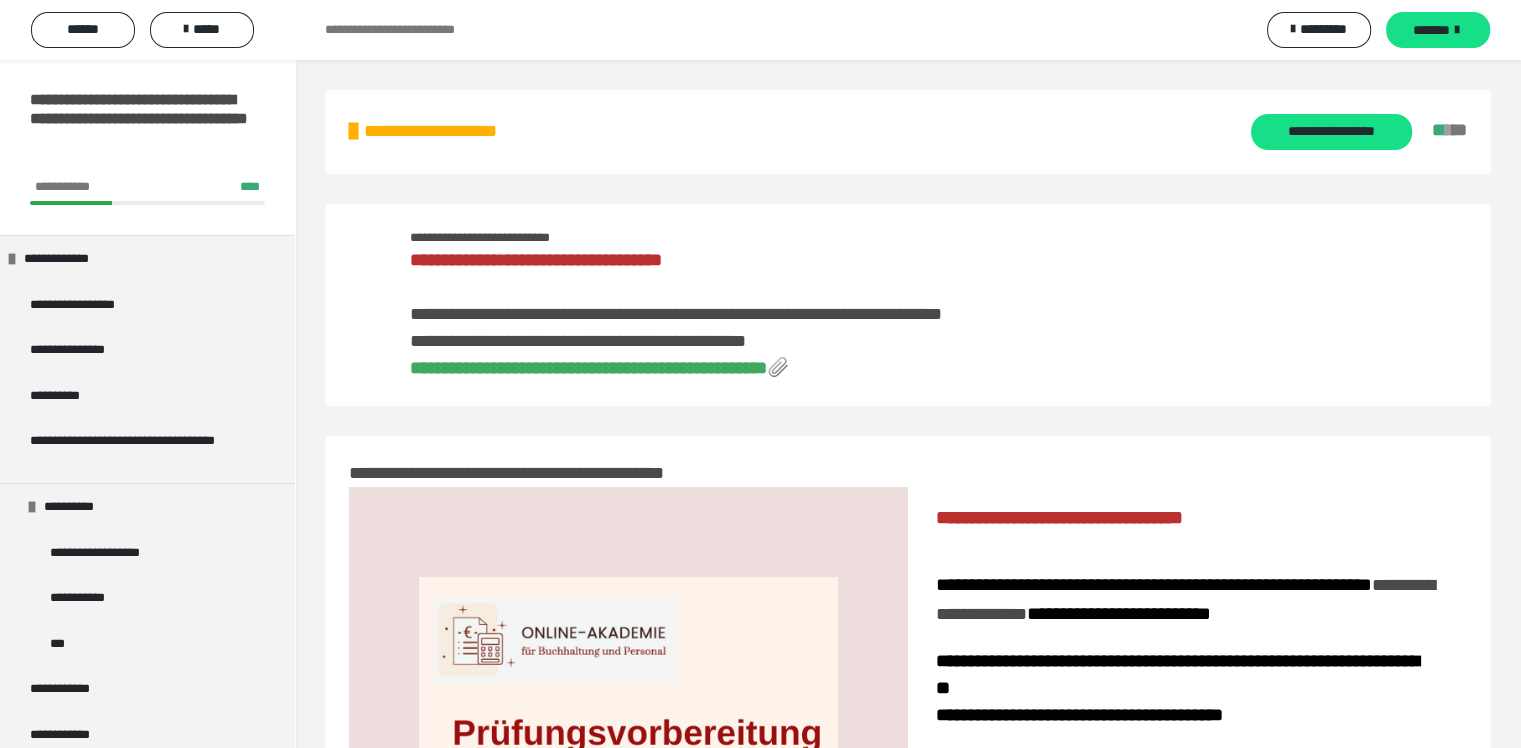 click on "**********" at bounding box center (723, 314) 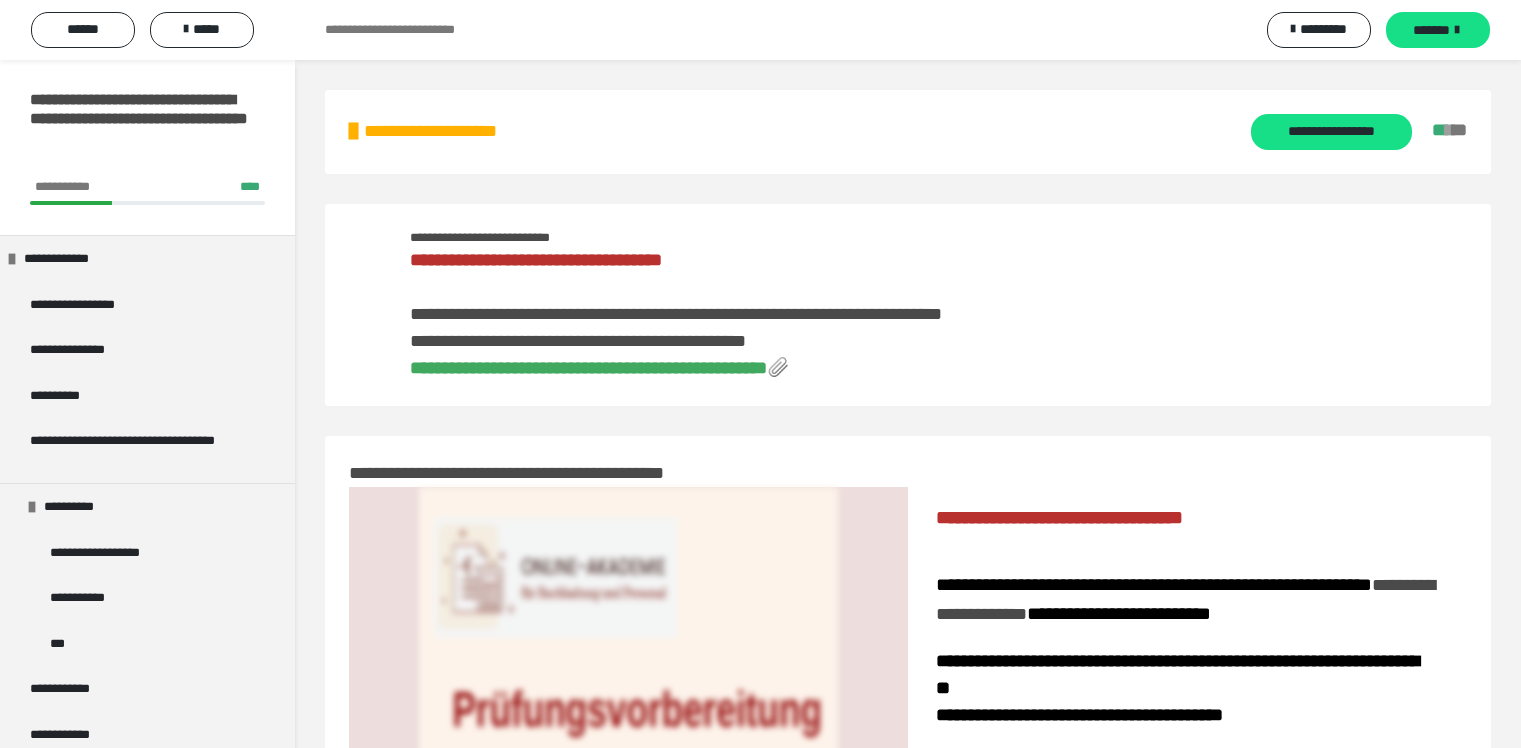 scroll, scrollTop: 0, scrollLeft: 0, axis: both 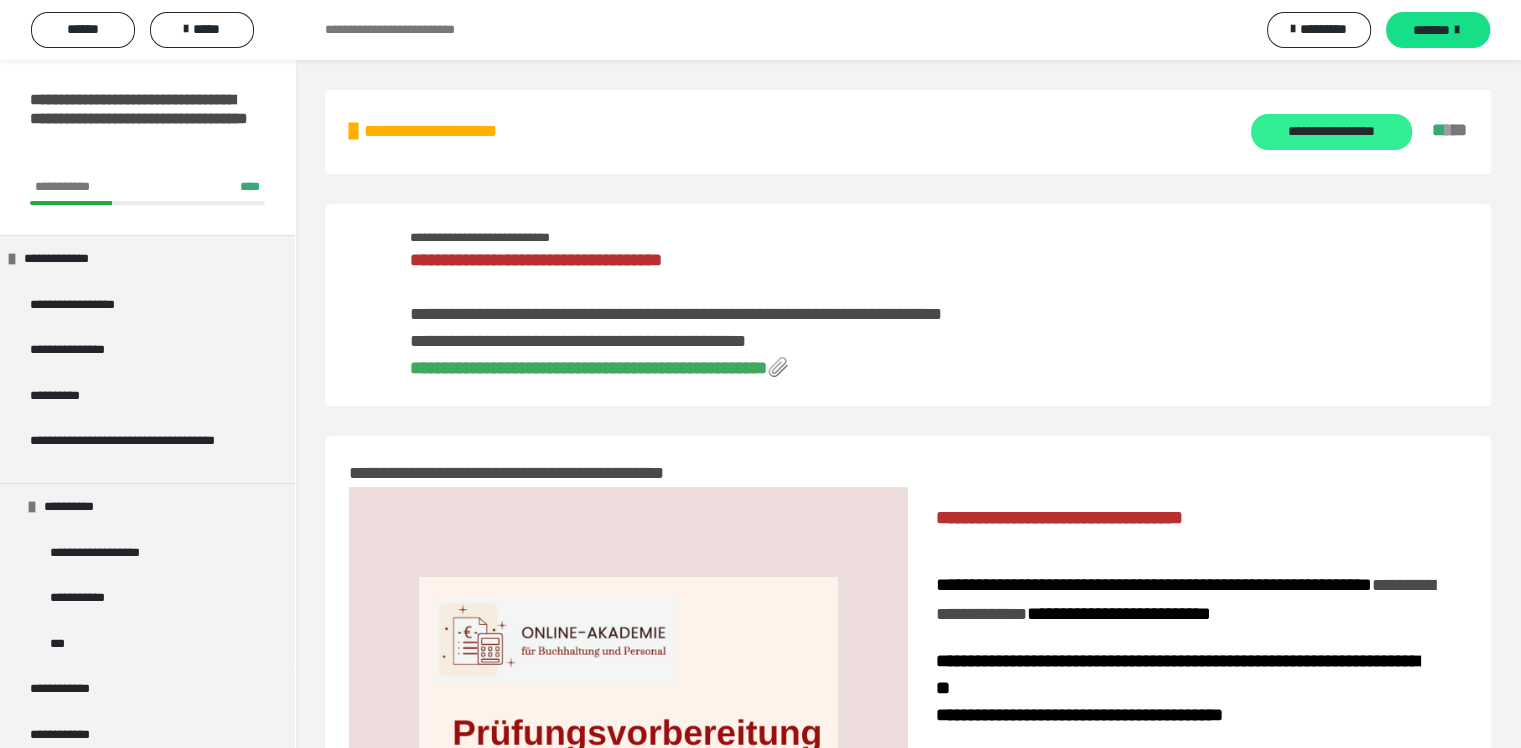 click on "**********" at bounding box center [1331, 132] 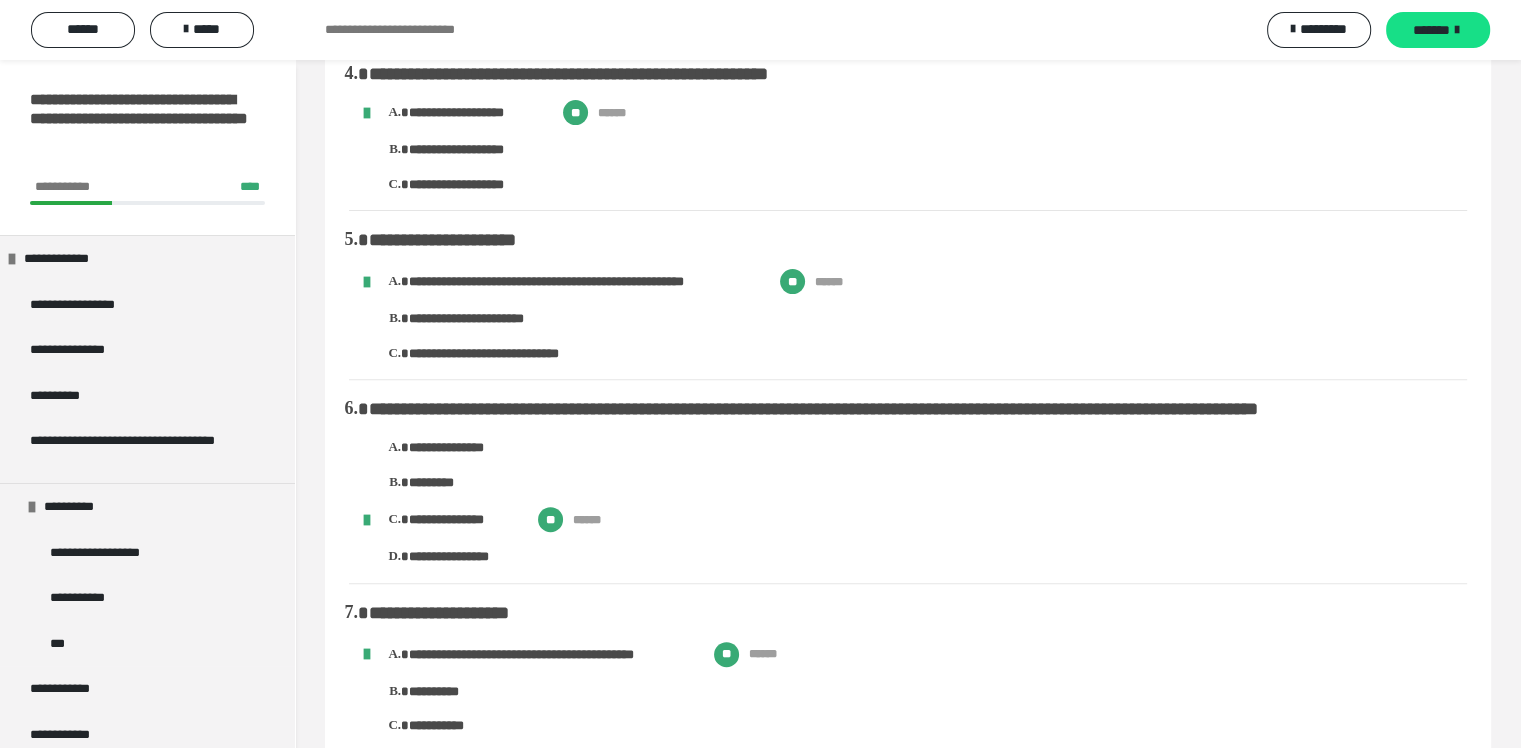 scroll, scrollTop: 0, scrollLeft: 0, axis: both 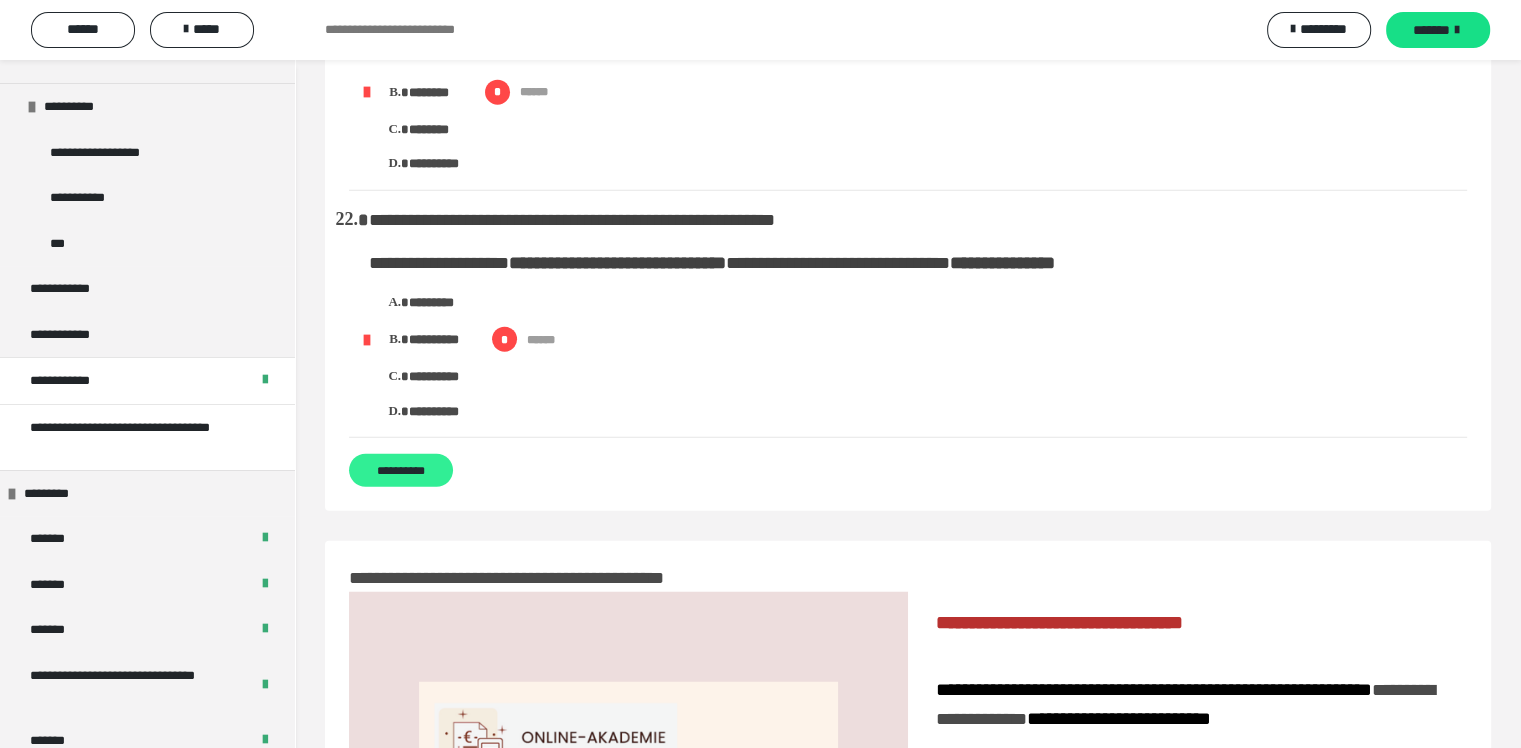 click on "**********" at bounding box center (401, 470) 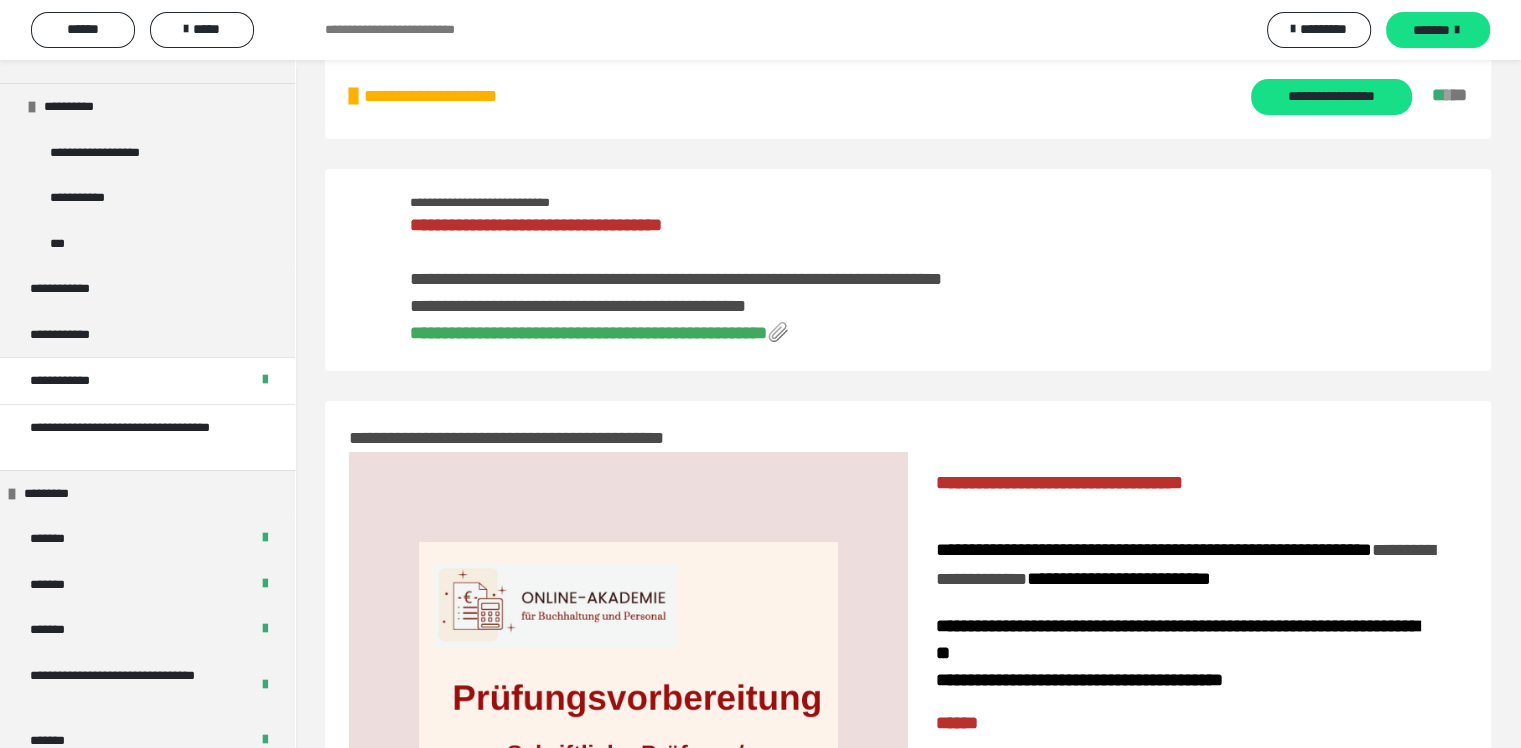 scroll, scrollTop: 0, scrollLeft: 0, axis: both 